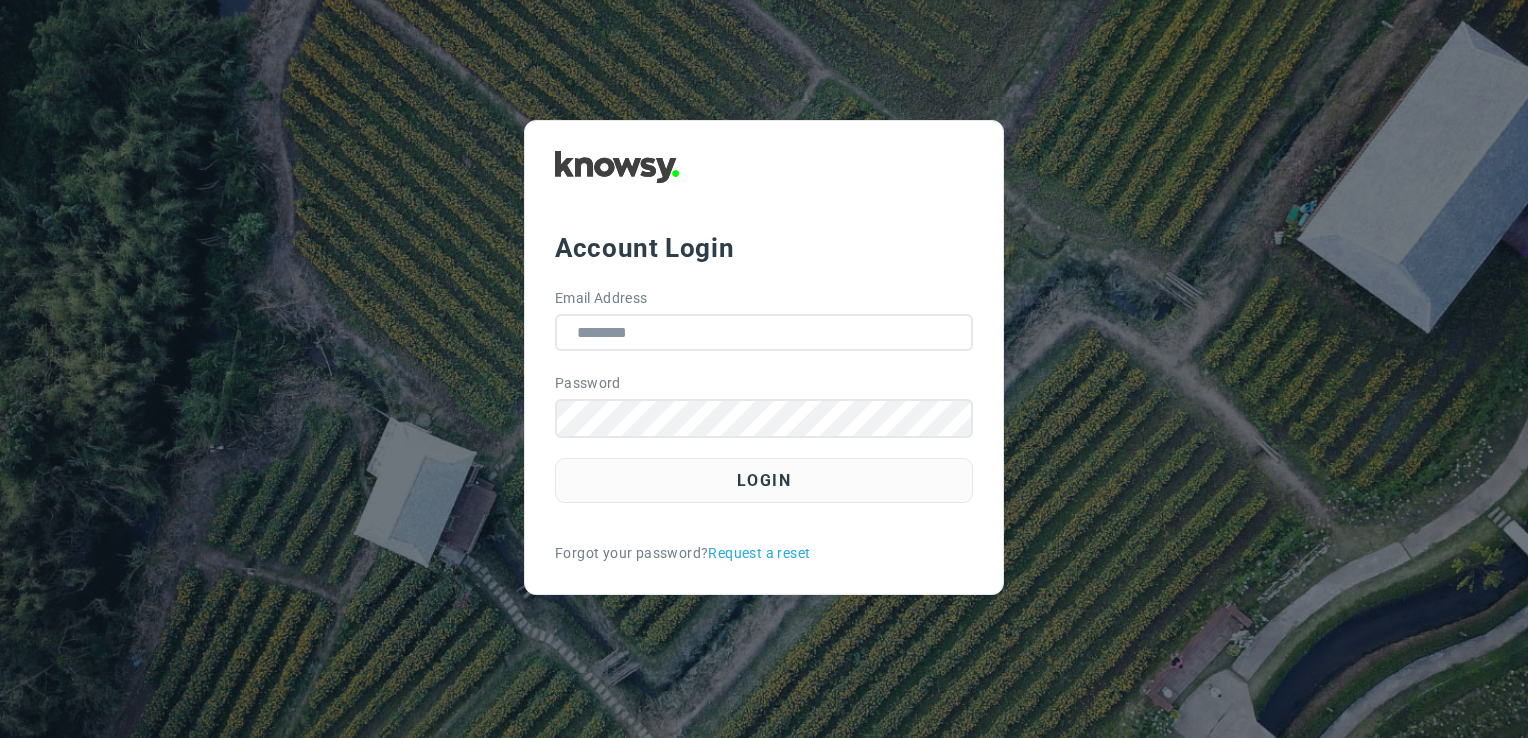 scroll, scrollTop: 0, scrollLeft: 0, axis: both 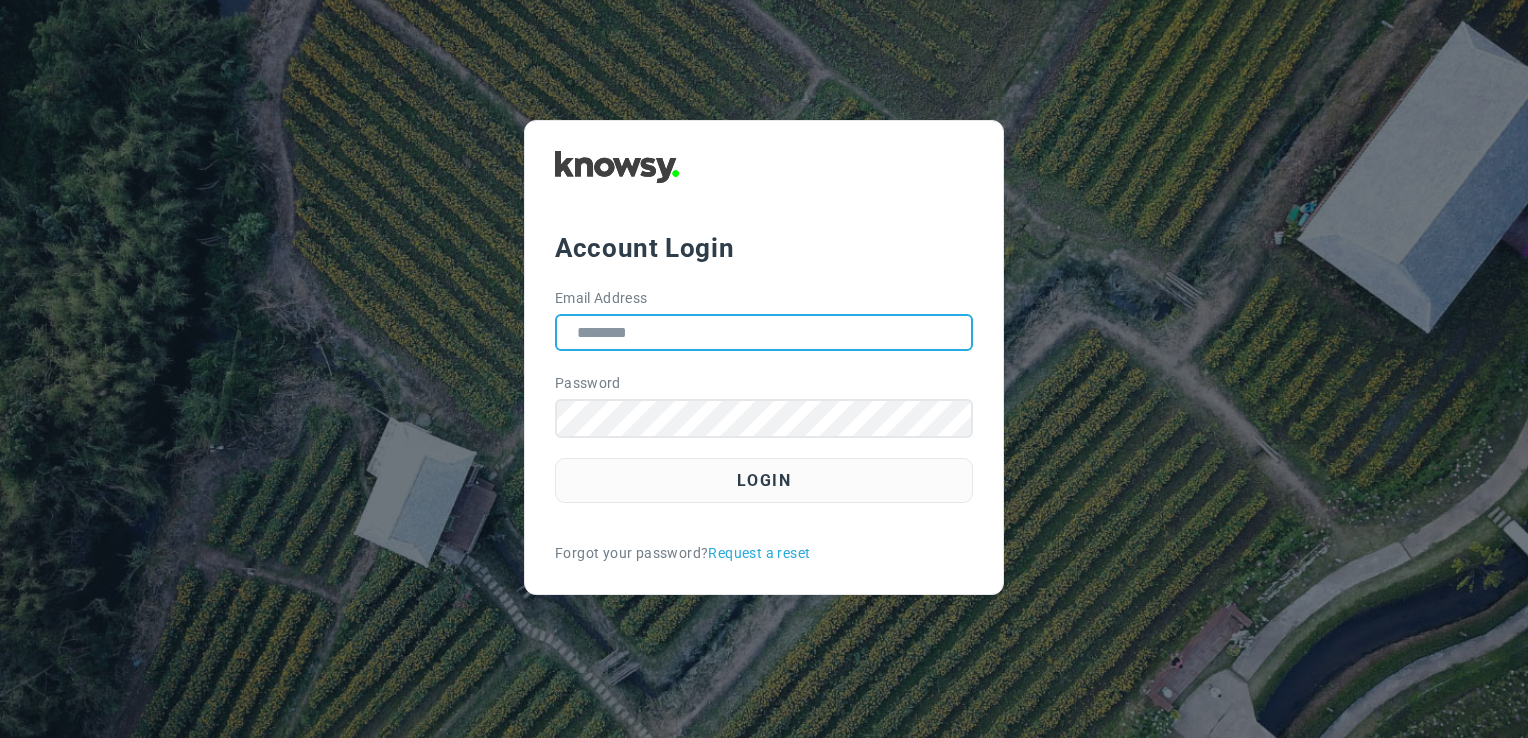 type on "**********" 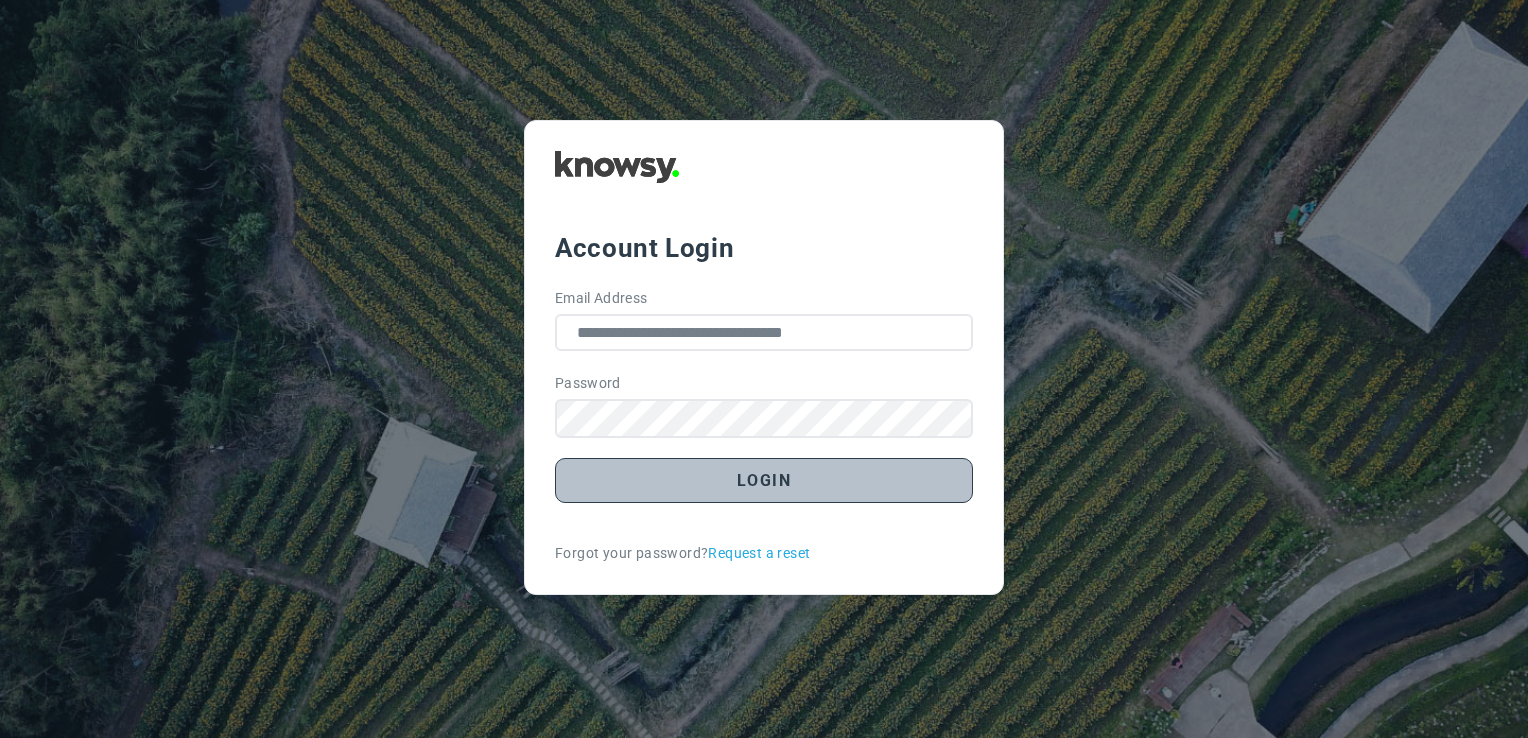 click on "Login" at bounding box center [764, 480] 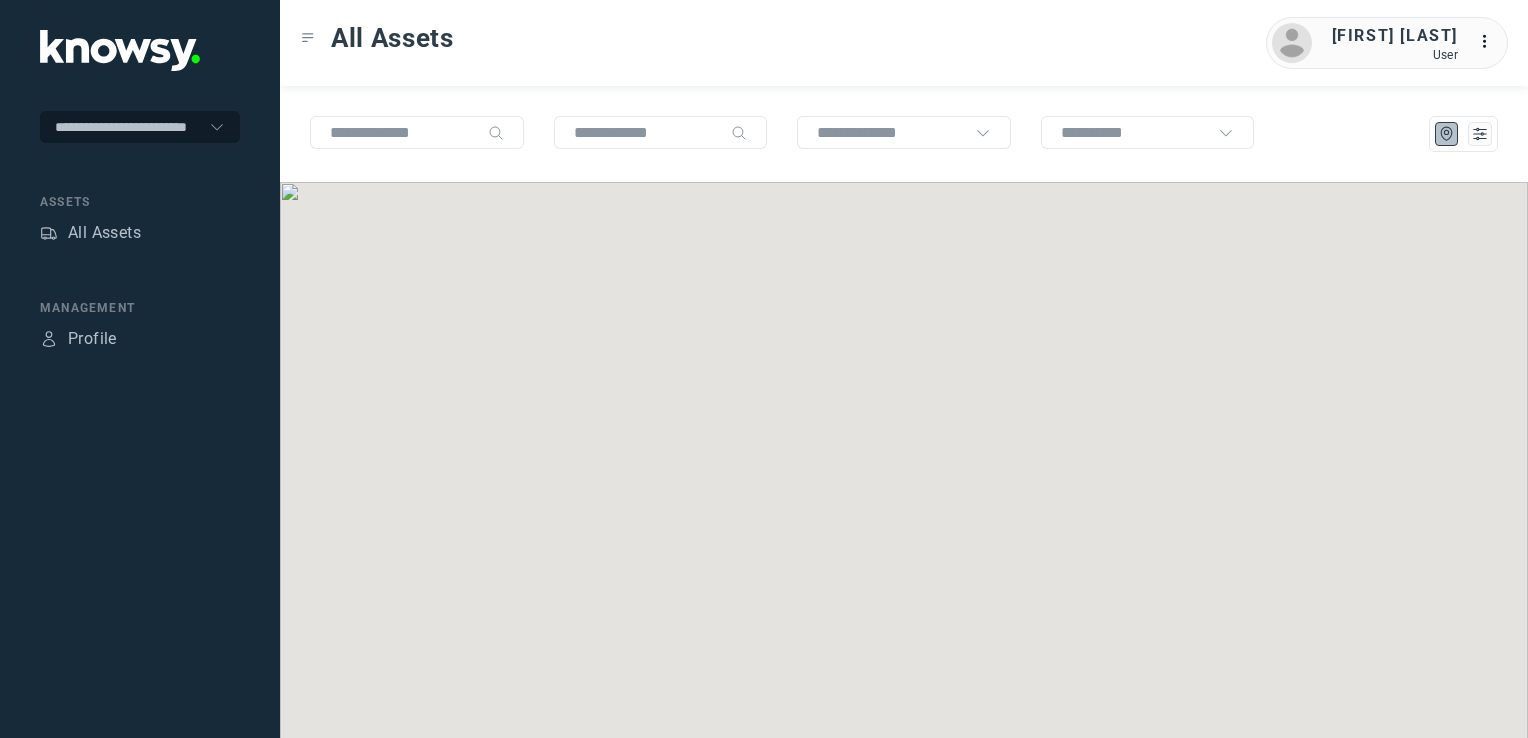 scroll, scrollTop: 0, scrollLeft: 0, axis: both 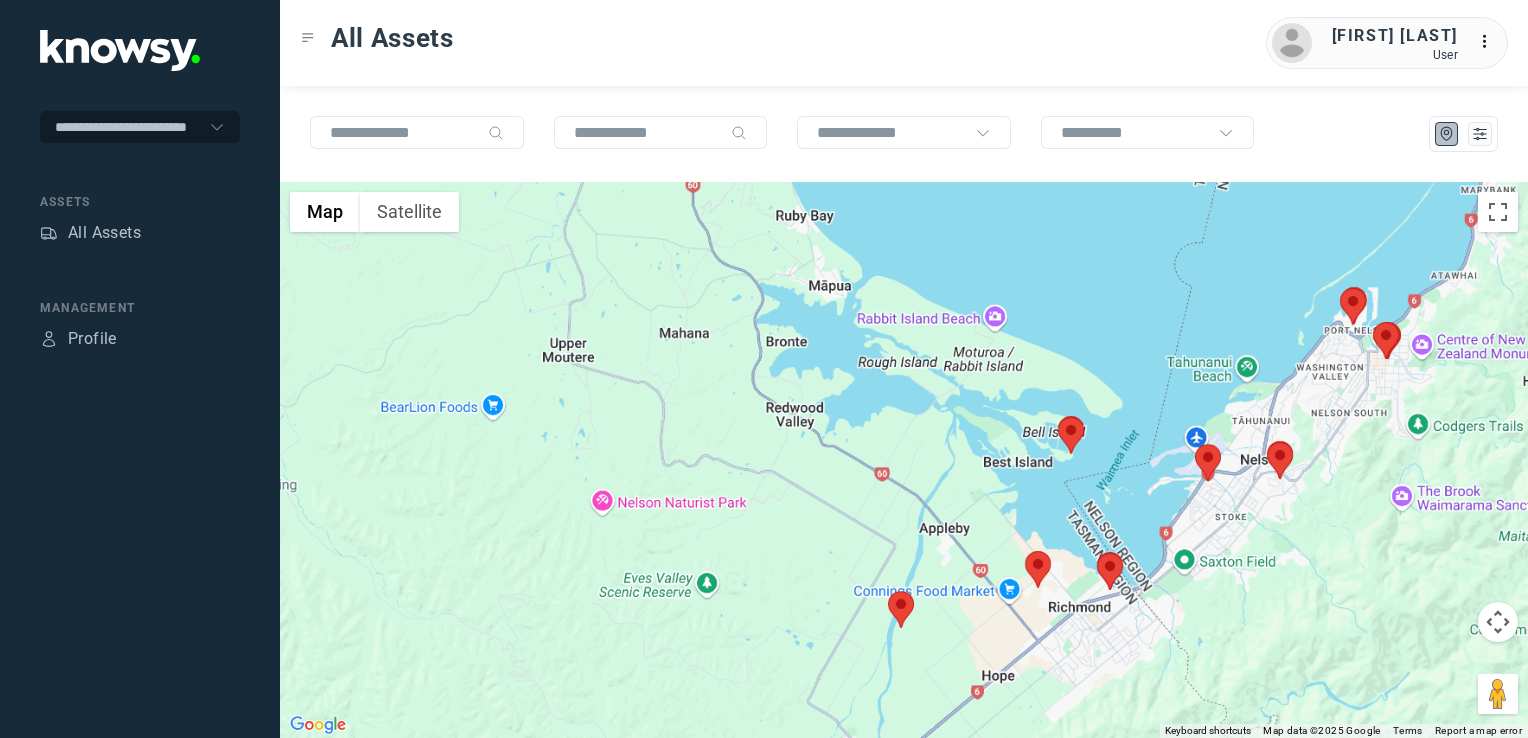 drag, startPoint x: 1232, startPoint y: 513, endPoint x: 1232, endPoint y: 541, distance: 28 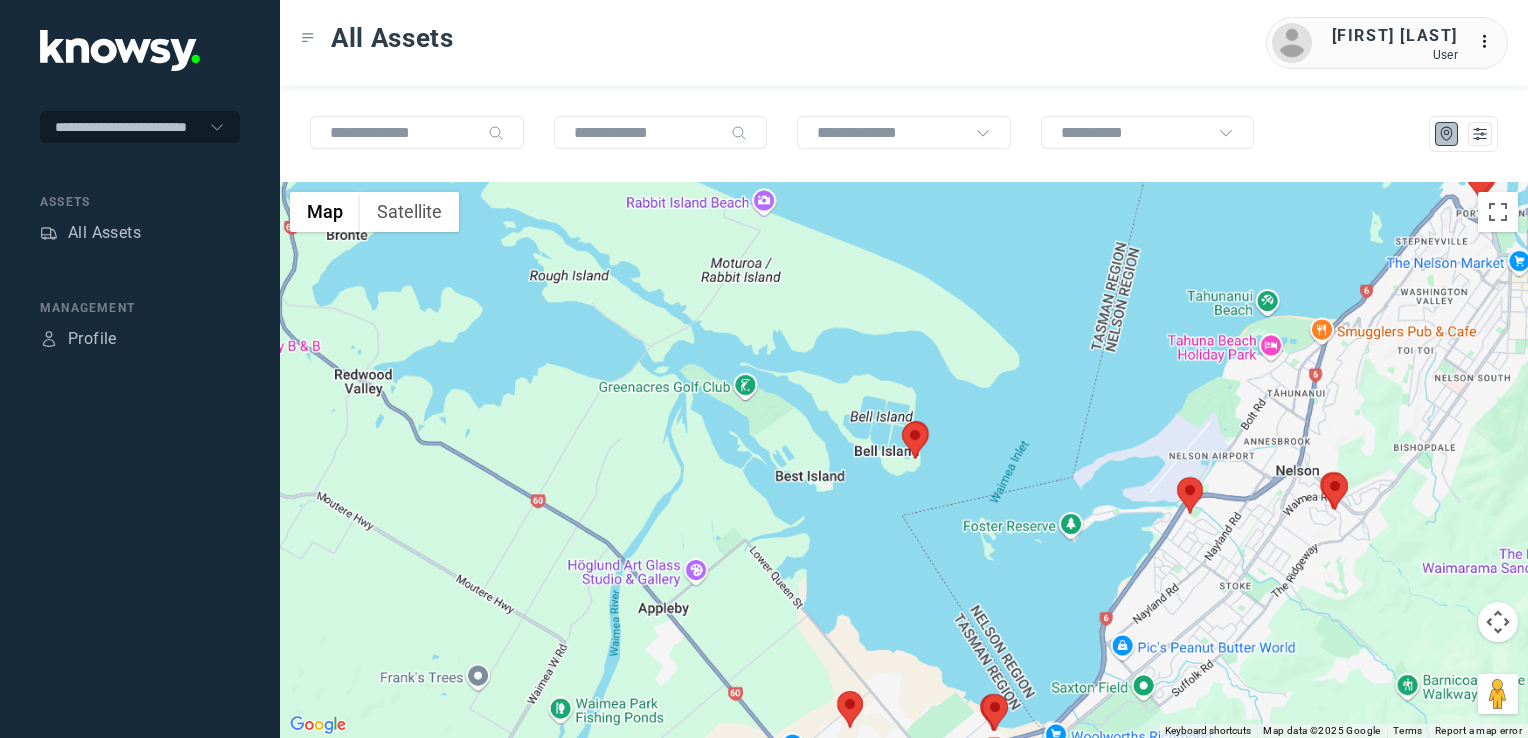 drag, startPoint x: 1296, startPoint y: 499, endPoint x: 1282, endPoint y: 546, distance: 49.0408 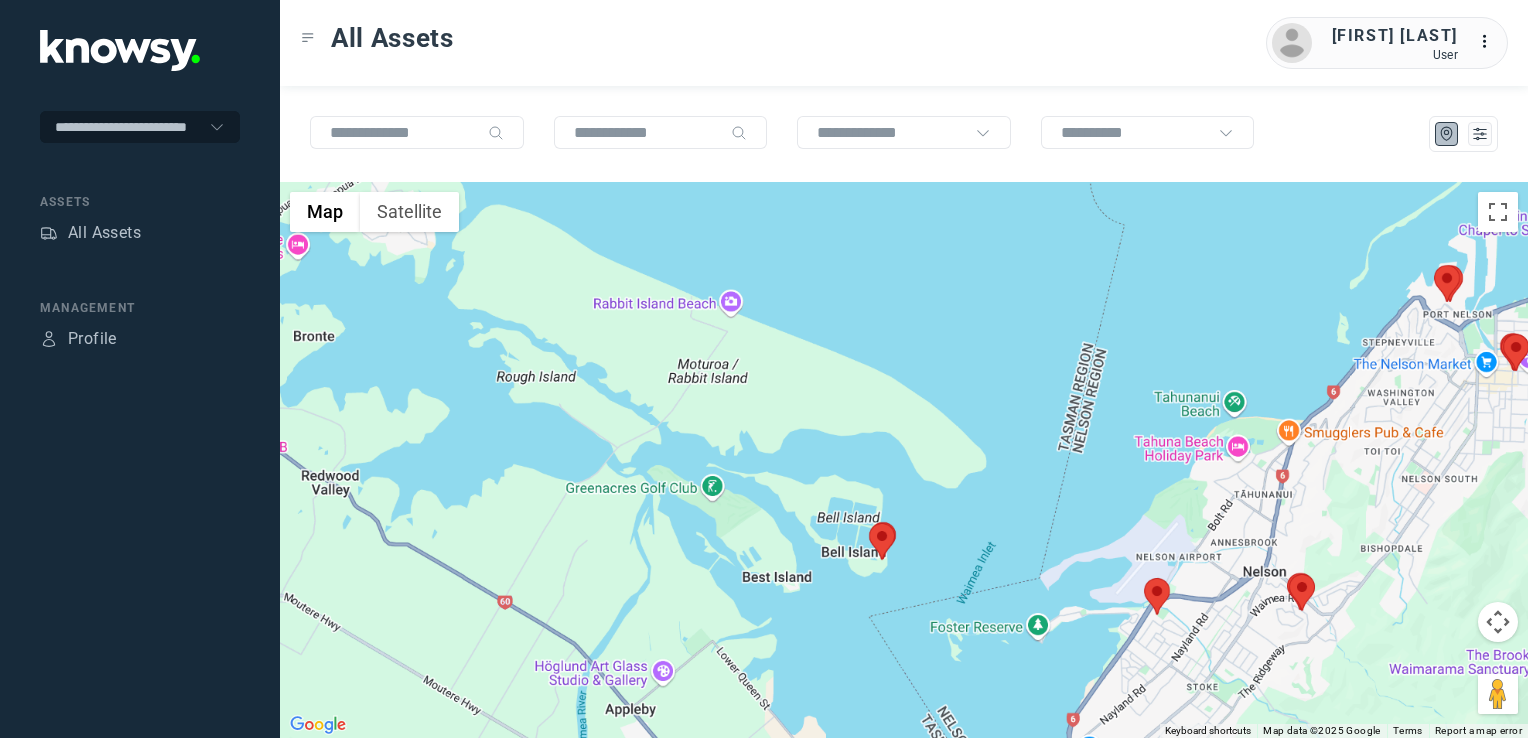 drag, startPoint x: 1330, startPoint y: 538, endPoint x: 1256, endPoint y: 599, distance: 95.90099 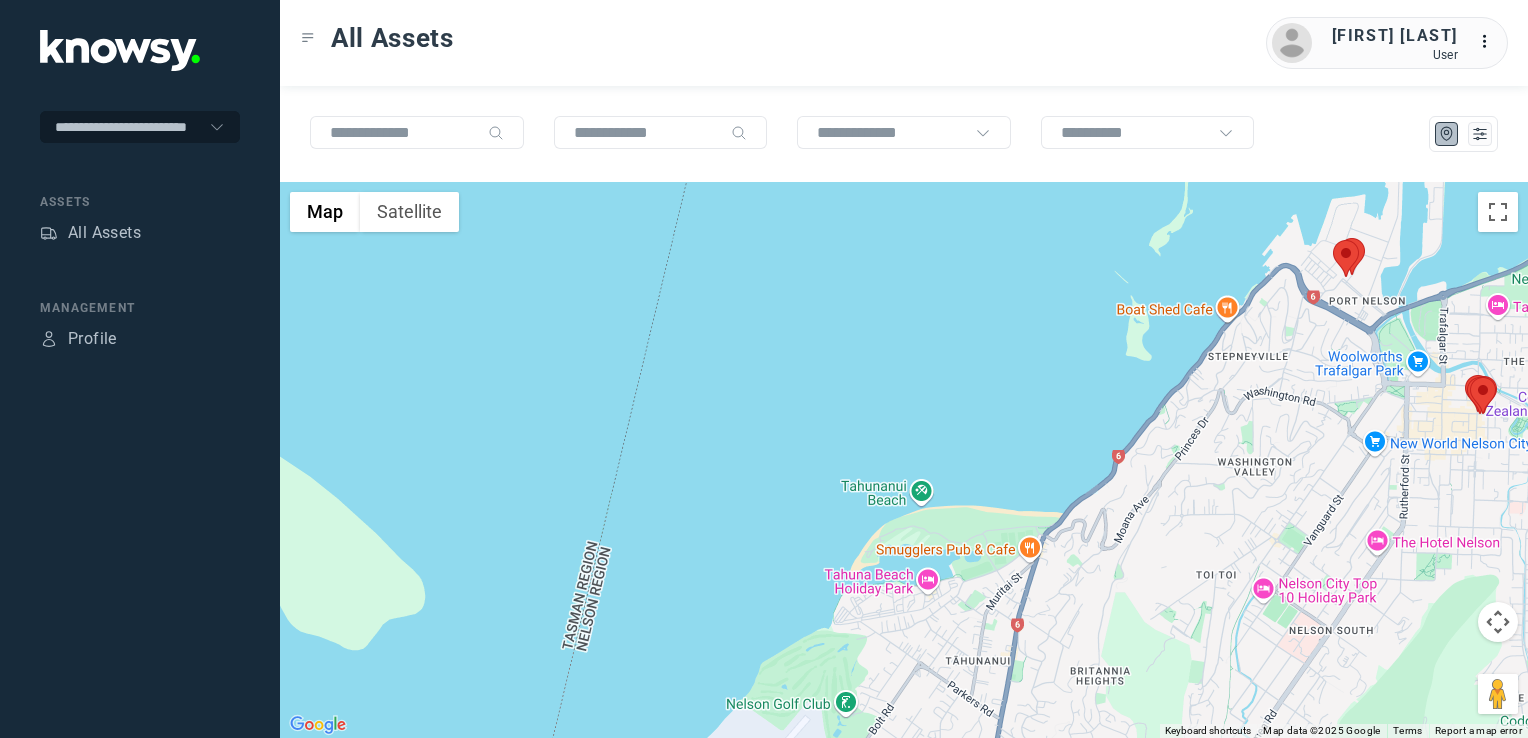 drag, startPoint x: 1334, startPoint y: 489, endPoint x: 1246, endPoint y: 630, distance: 166.2077 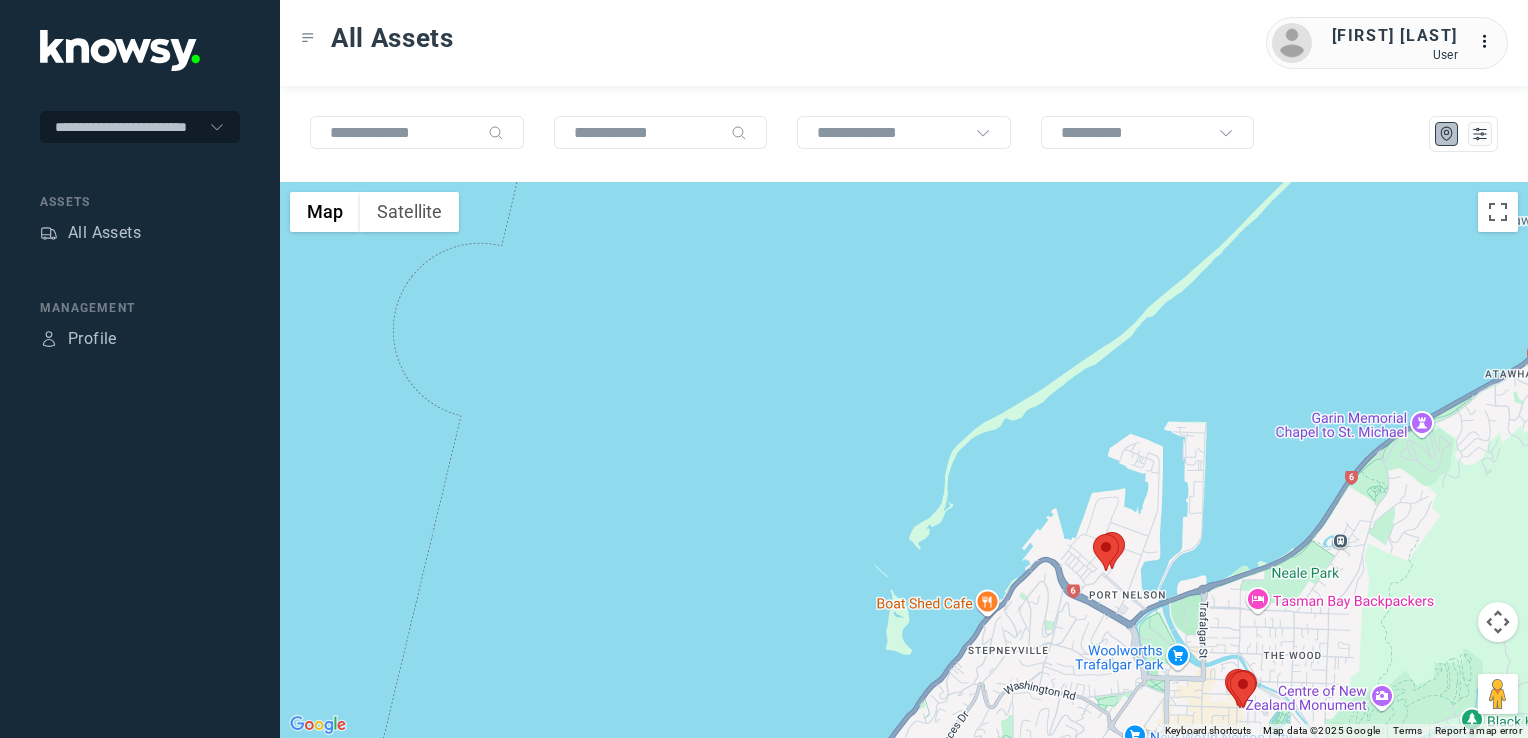 drag, startPoint x: 1216, startPoint y: 684, endPoint x: 1198, endPoint y: 664, distance: 26.907248 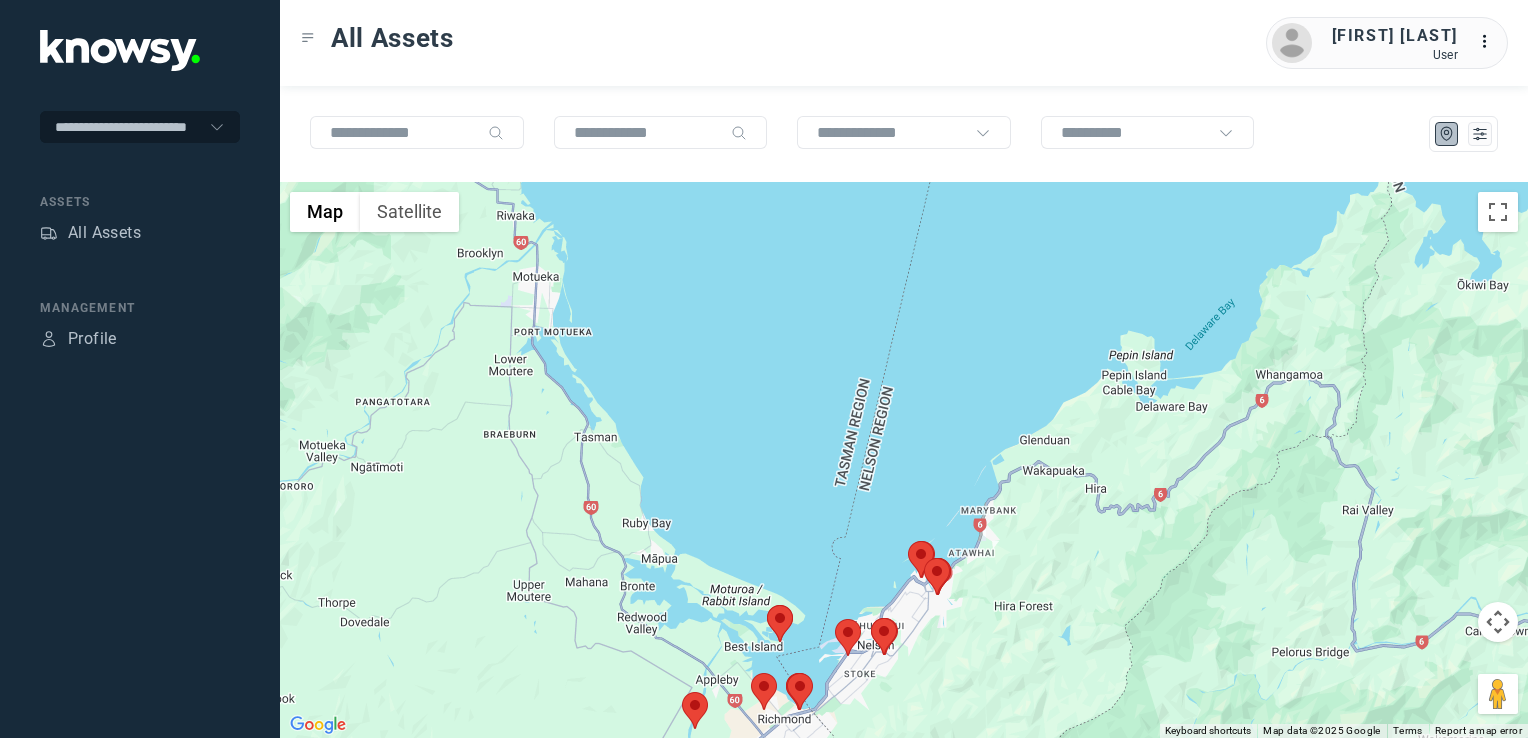 drag, startPoint x: 1003, startPoint y: 560, endPoint x: 1044, endPoint y: 498, distance: 74.330345 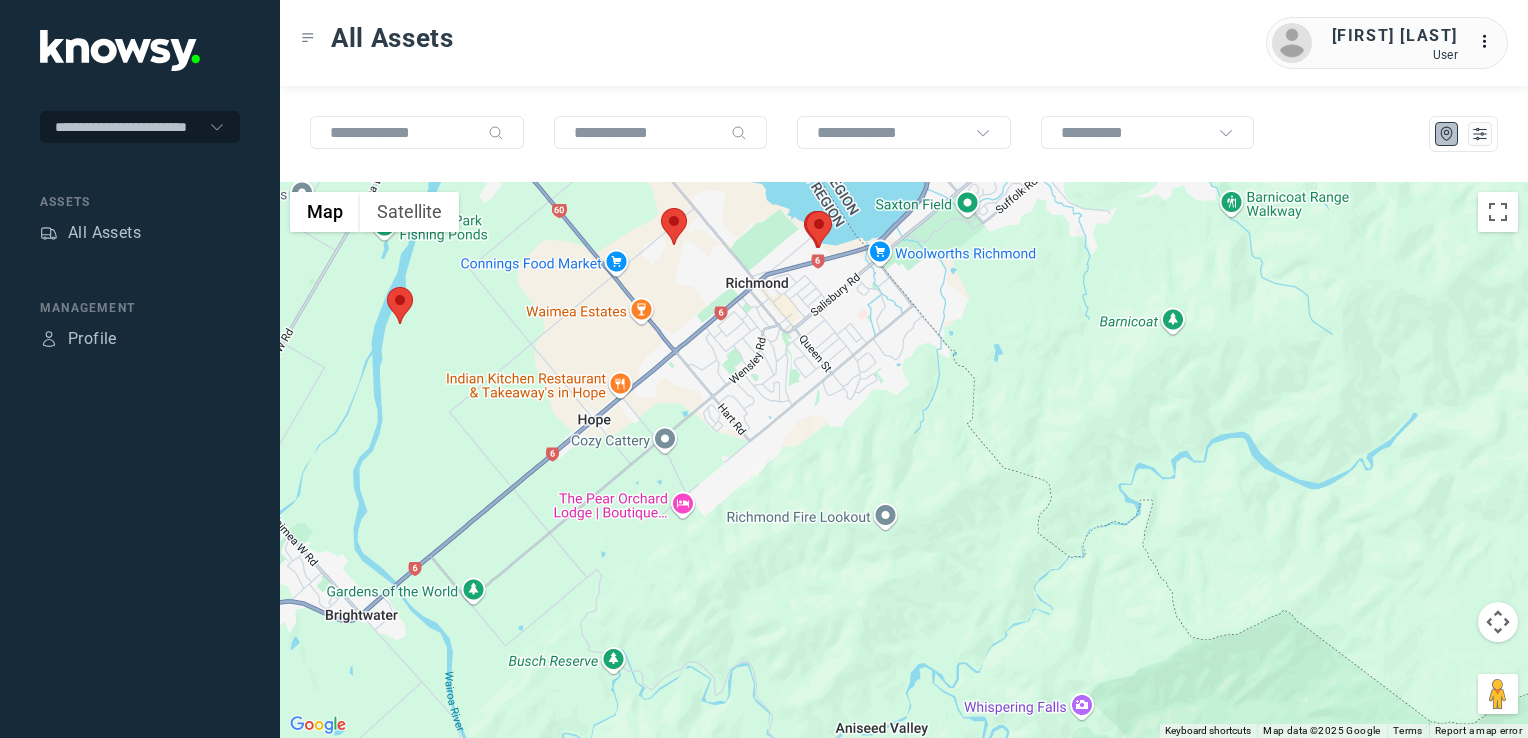 drag, startPoint x: 927, startPoint y: 503, endPoint x: 1072, endPoint y: 625, distance: 189.4967 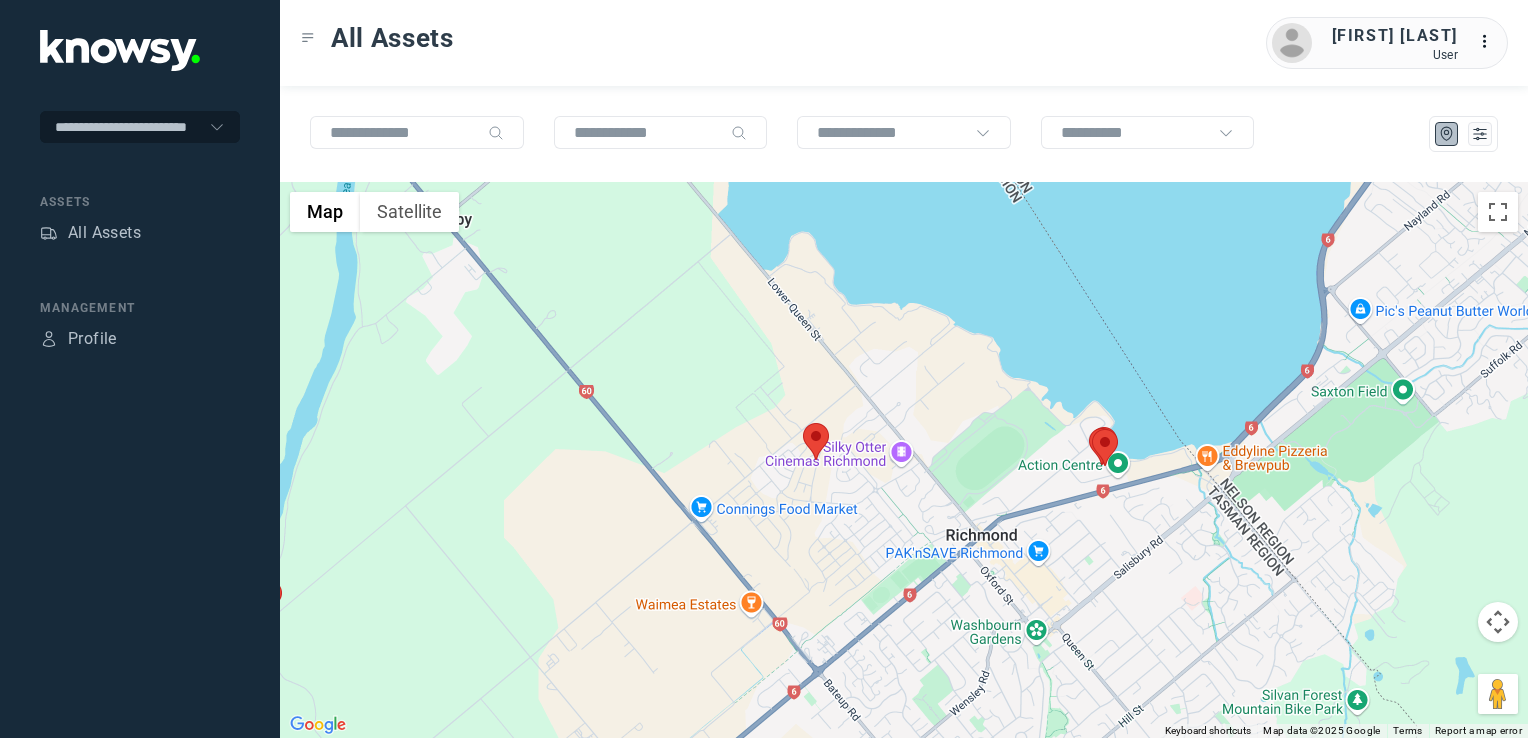 click 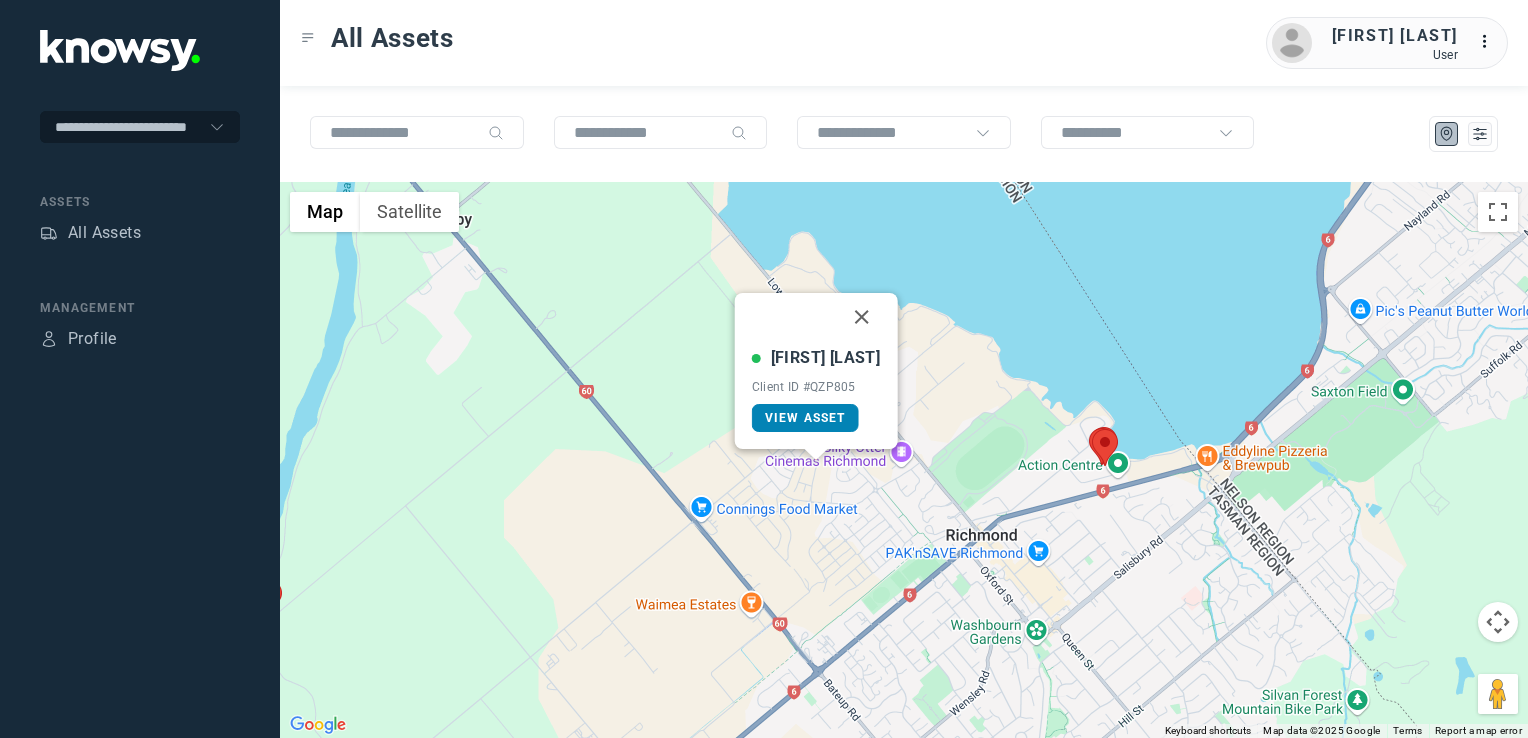 click on "View Asset" 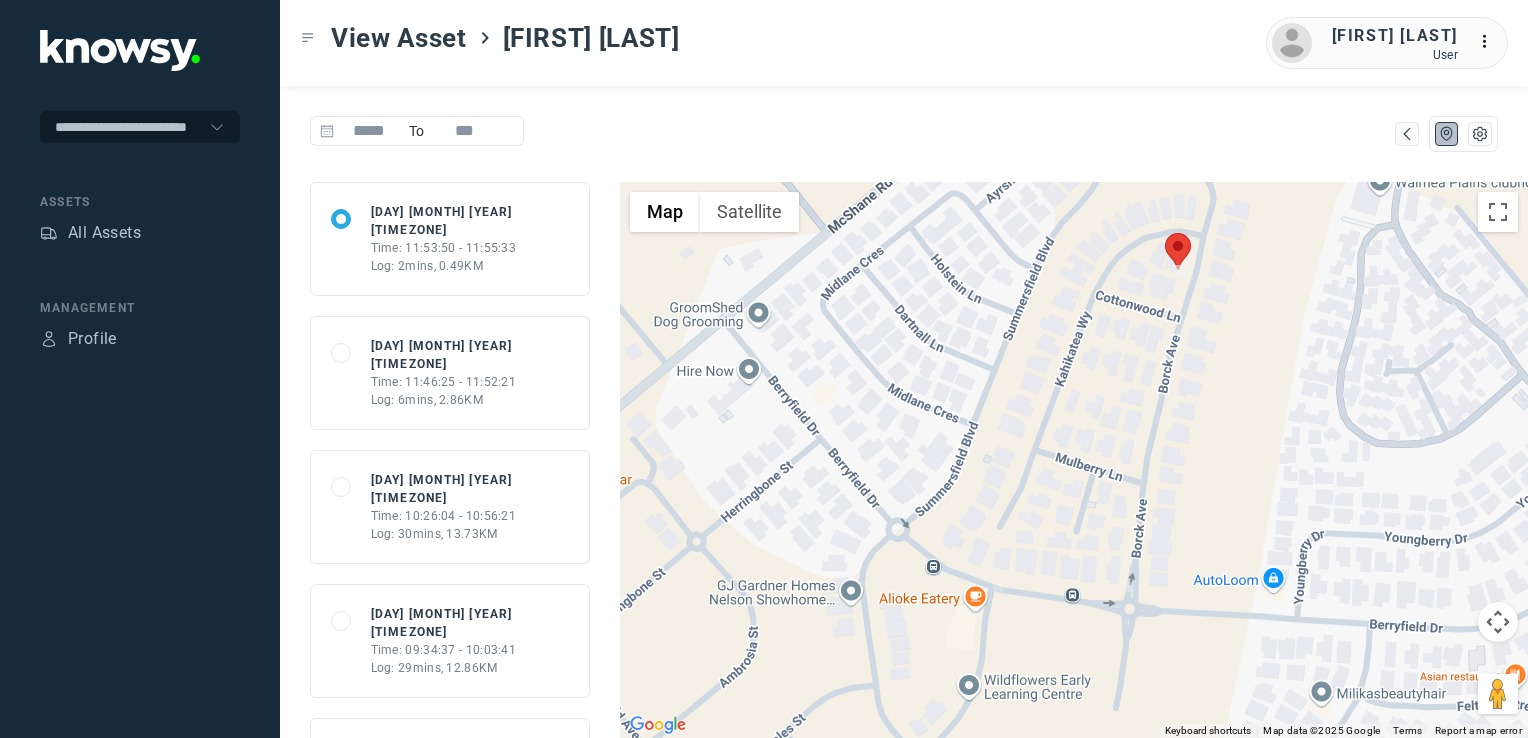 click on "Log: 6mins, 2.86KM" 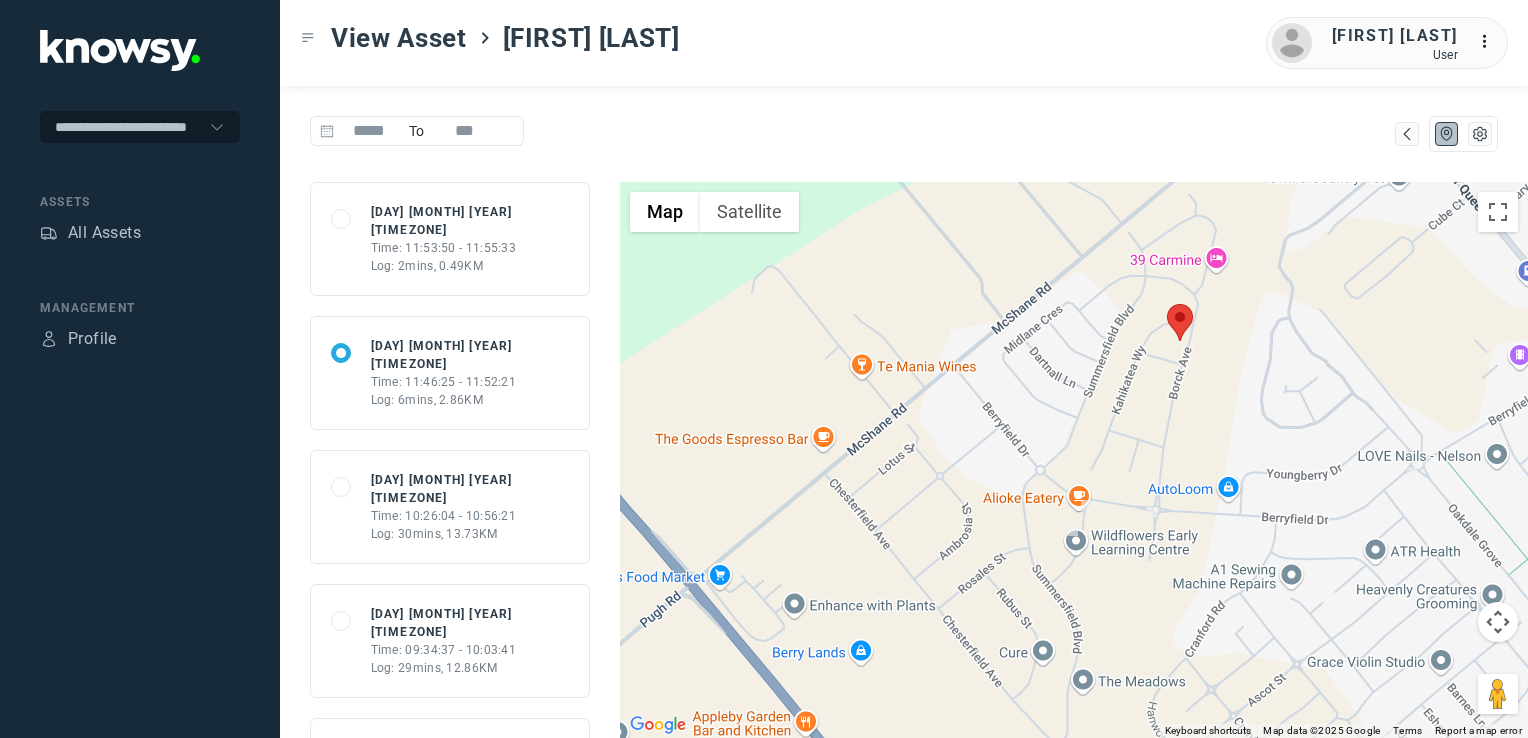 drag, startPoint x: 479, startPoint y: 486, endPoint x: 509, endPoint y: 478, distance: 31.04835 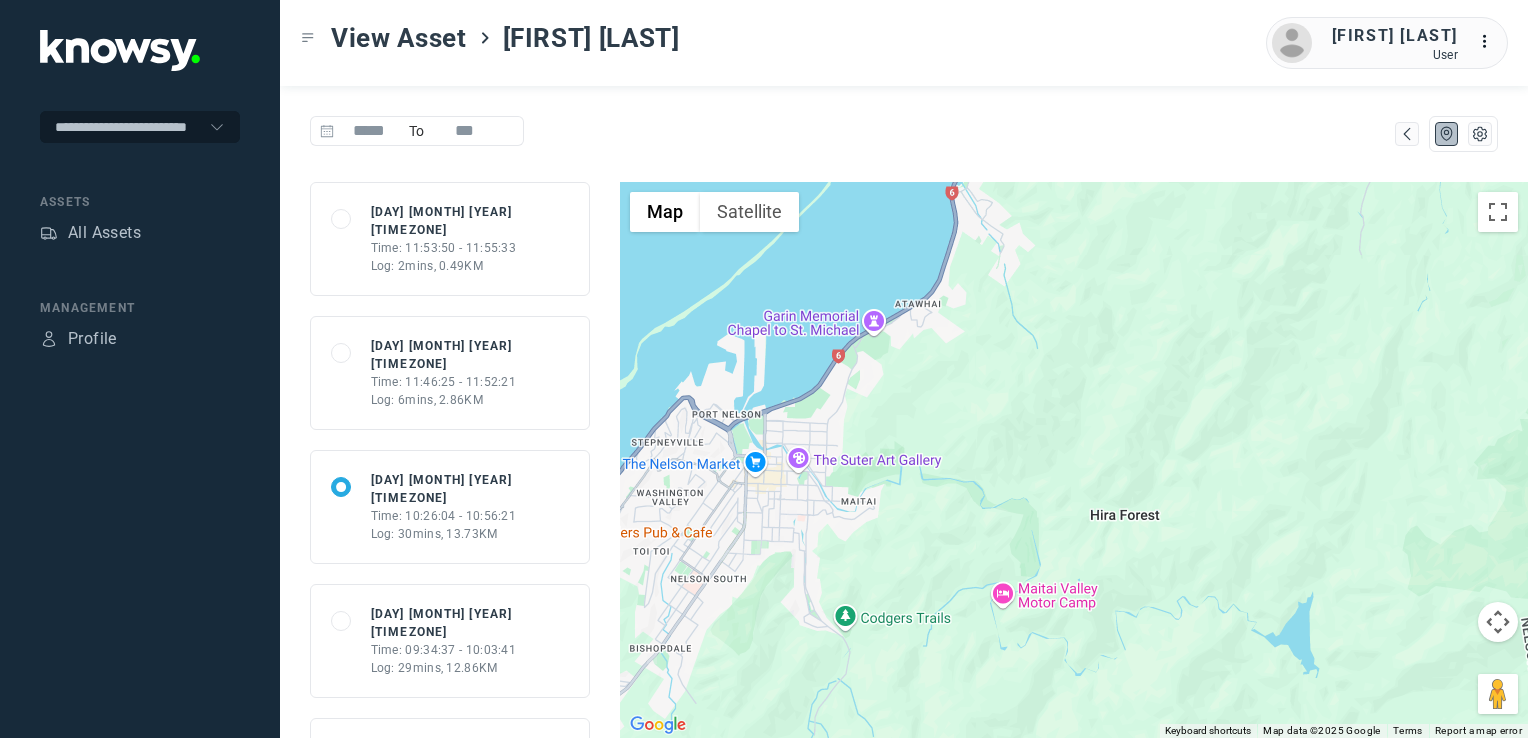 click on "Time: 09:34:37 - 10:03:41" 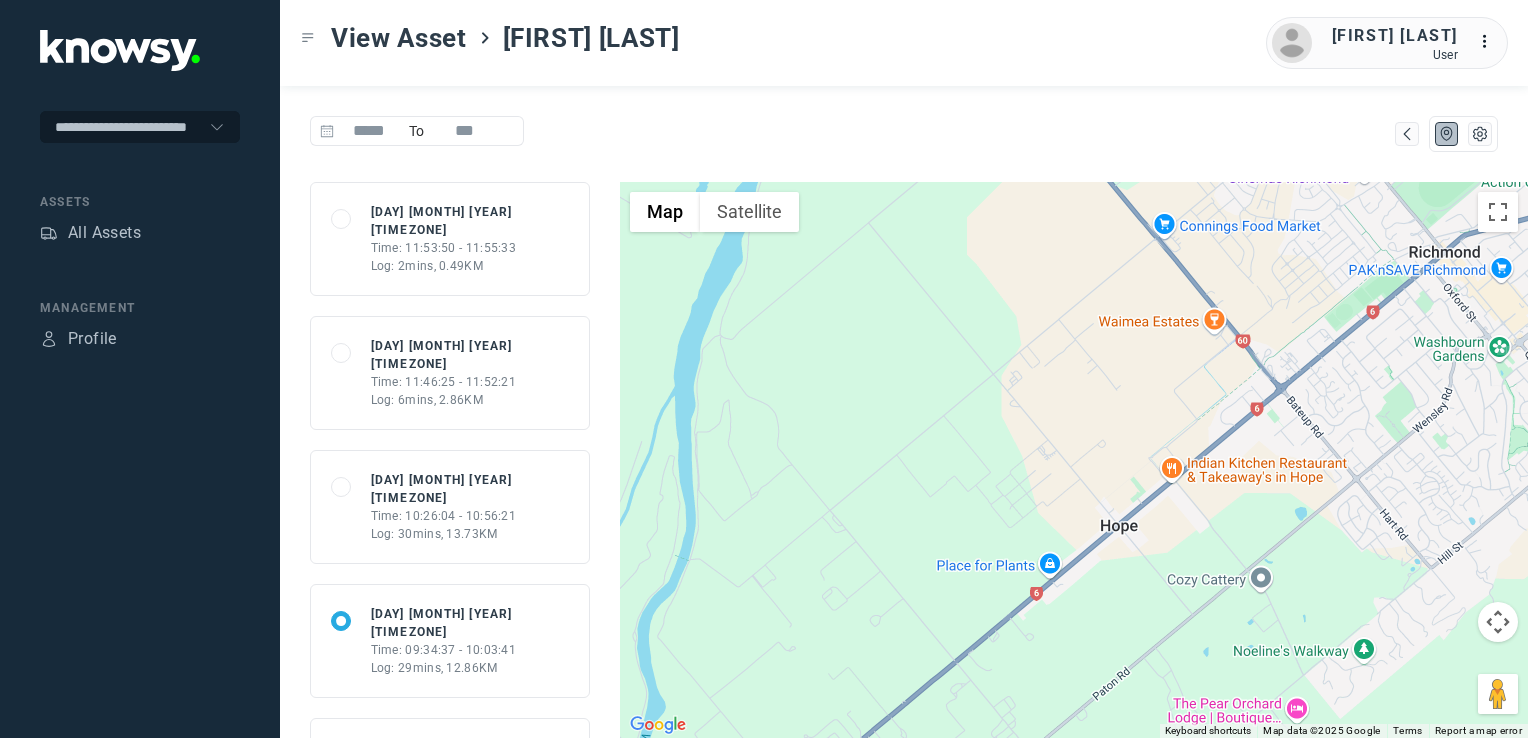 drag, startPoint x: 1050, startPoint y: 621, endPoint x: 833, endPoint y: 640, distance: 217.83022 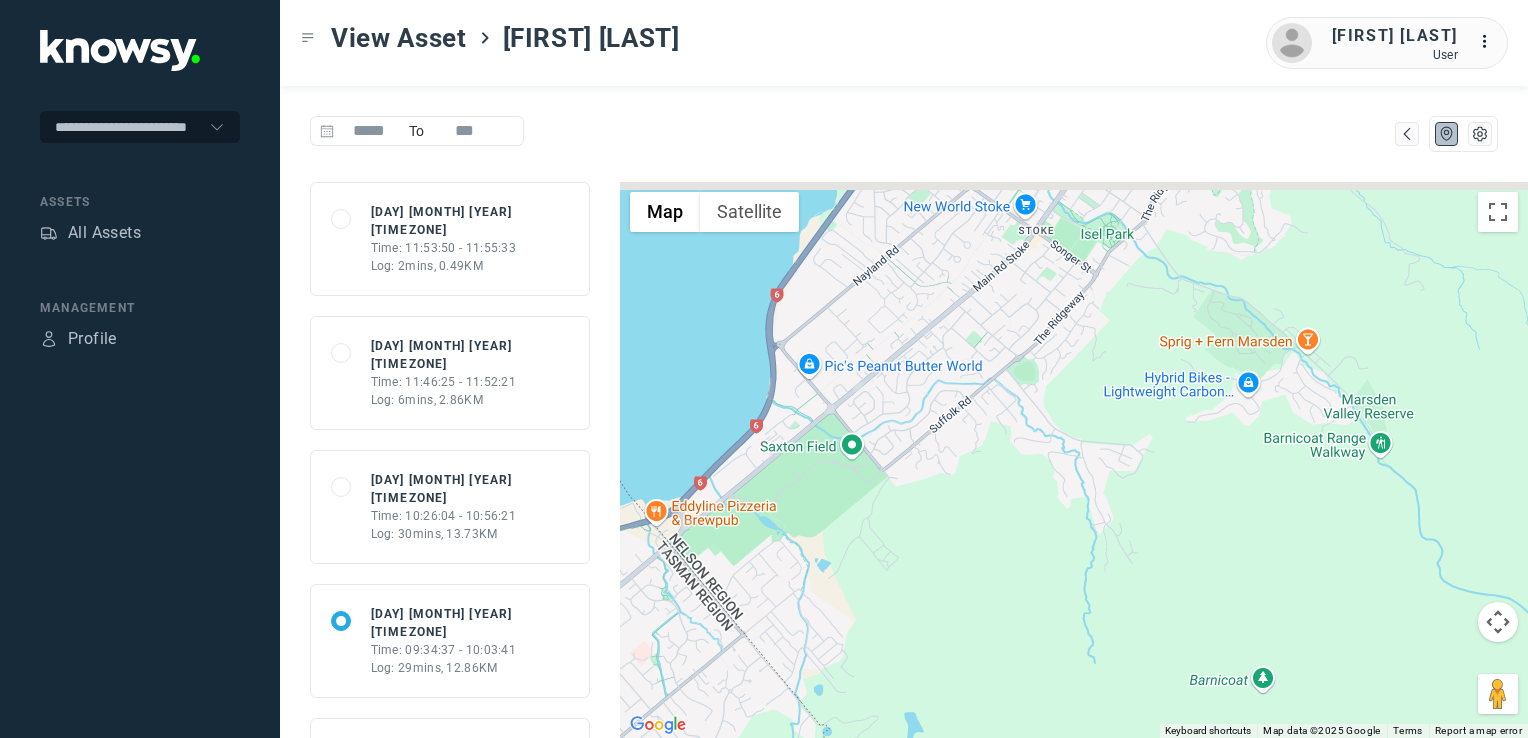 click 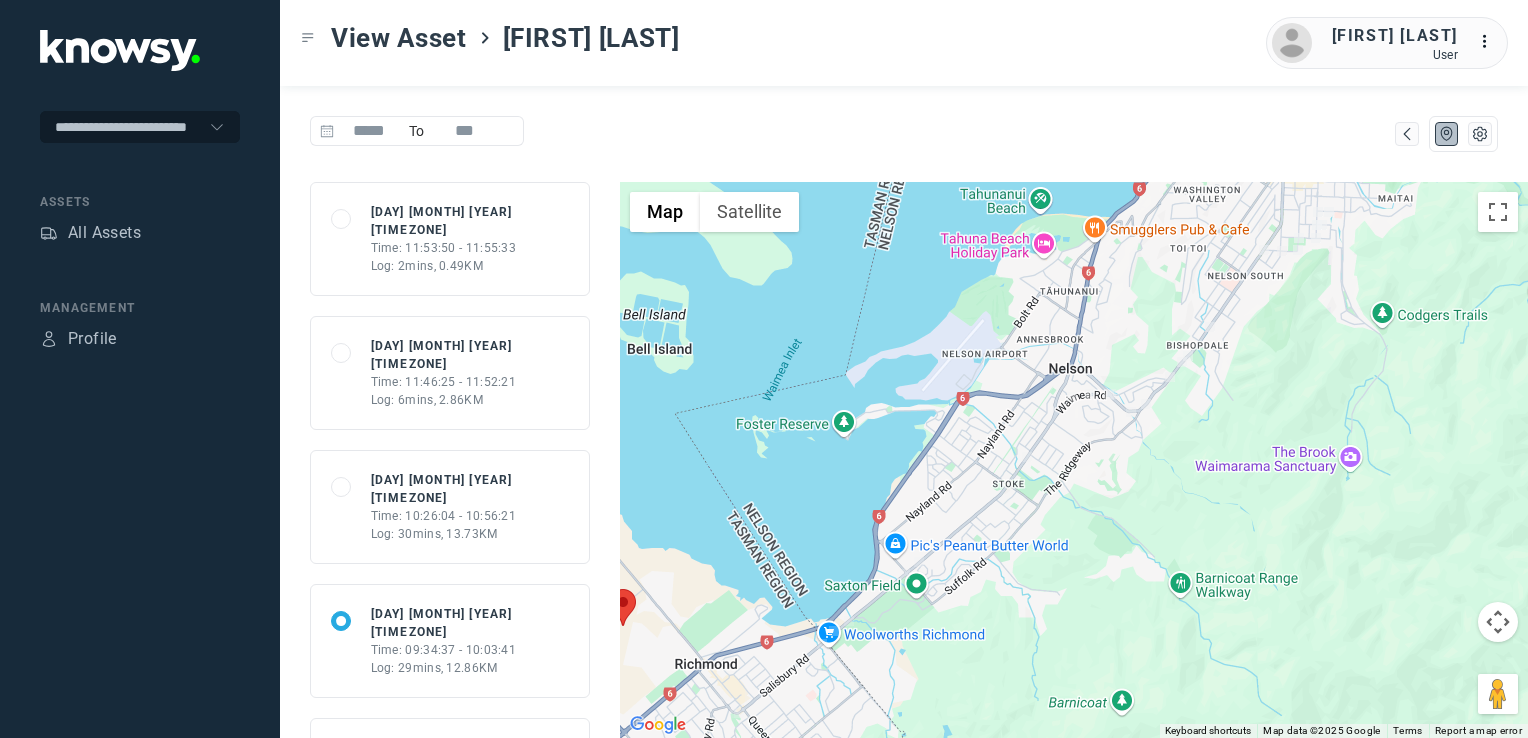 drag, startPoint x: 1114, startPoint y: 503, endPoint x: 1165, endPoint y: 482, distance: 55.154327 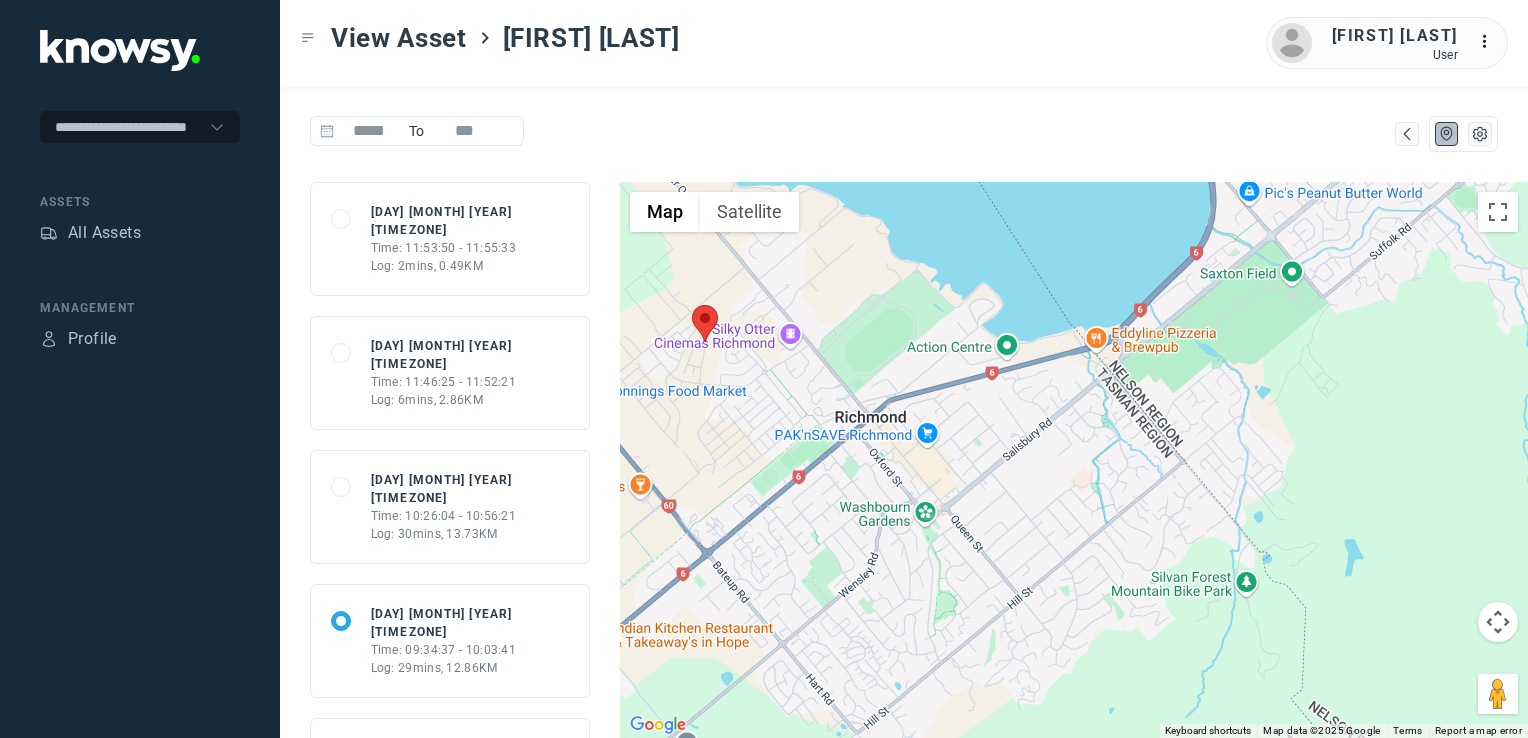 click 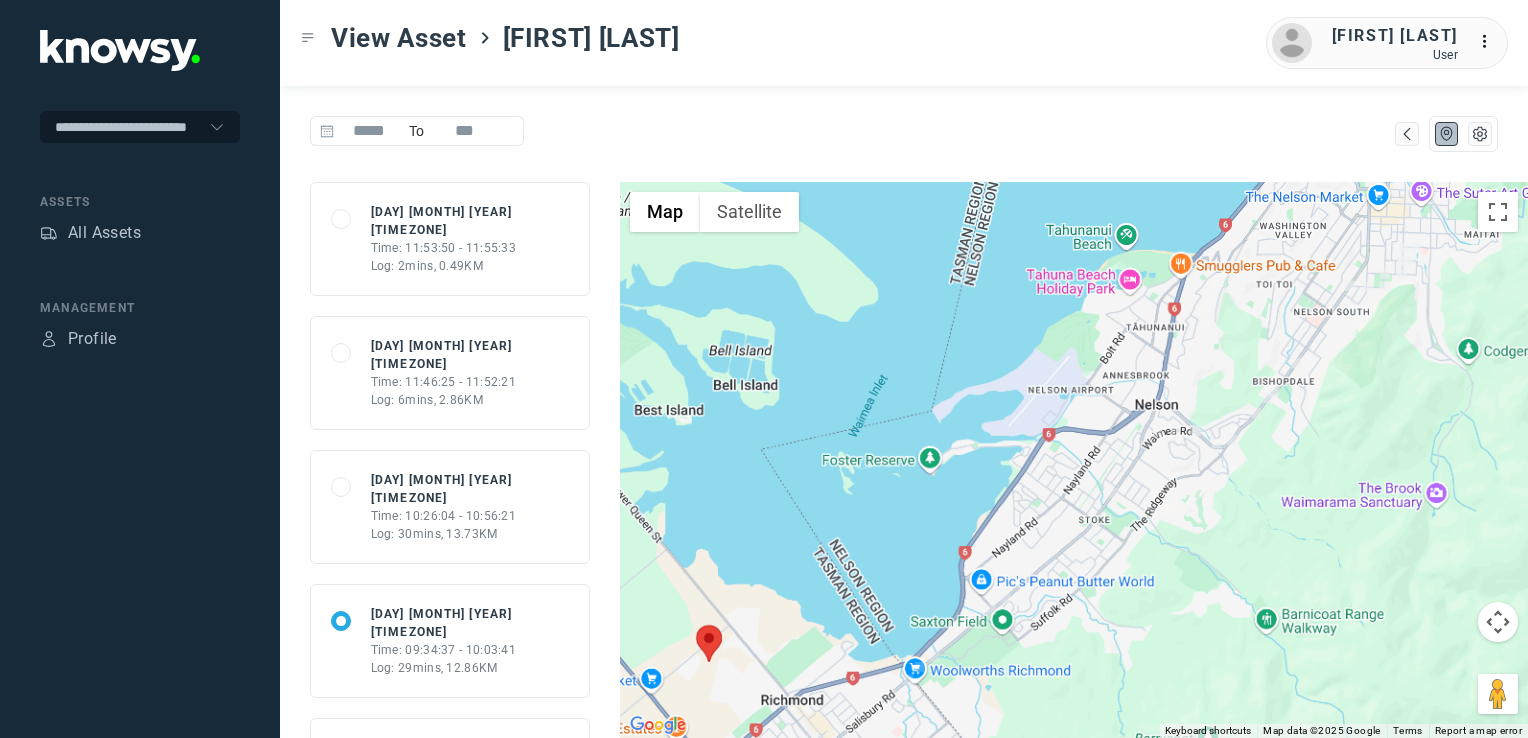 drag, startPoint x: 1239, startPoint y: 595, endPoint x: 1218, endPoint y: 618, distance: 31.144823 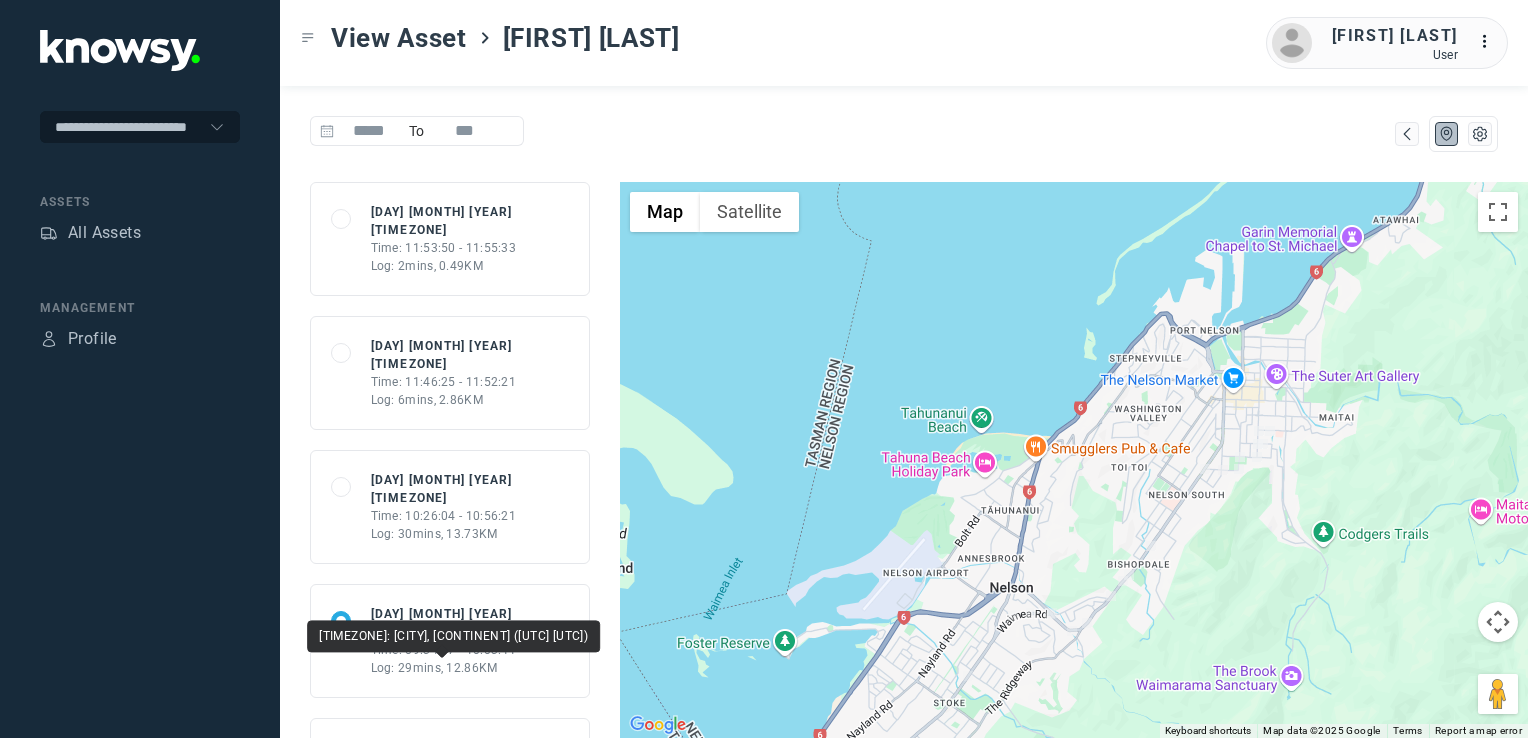 drag, startPoint x: 448, startPoint y: 682, endPoint x: 484, endPoint y: 681, distance: 36.013885 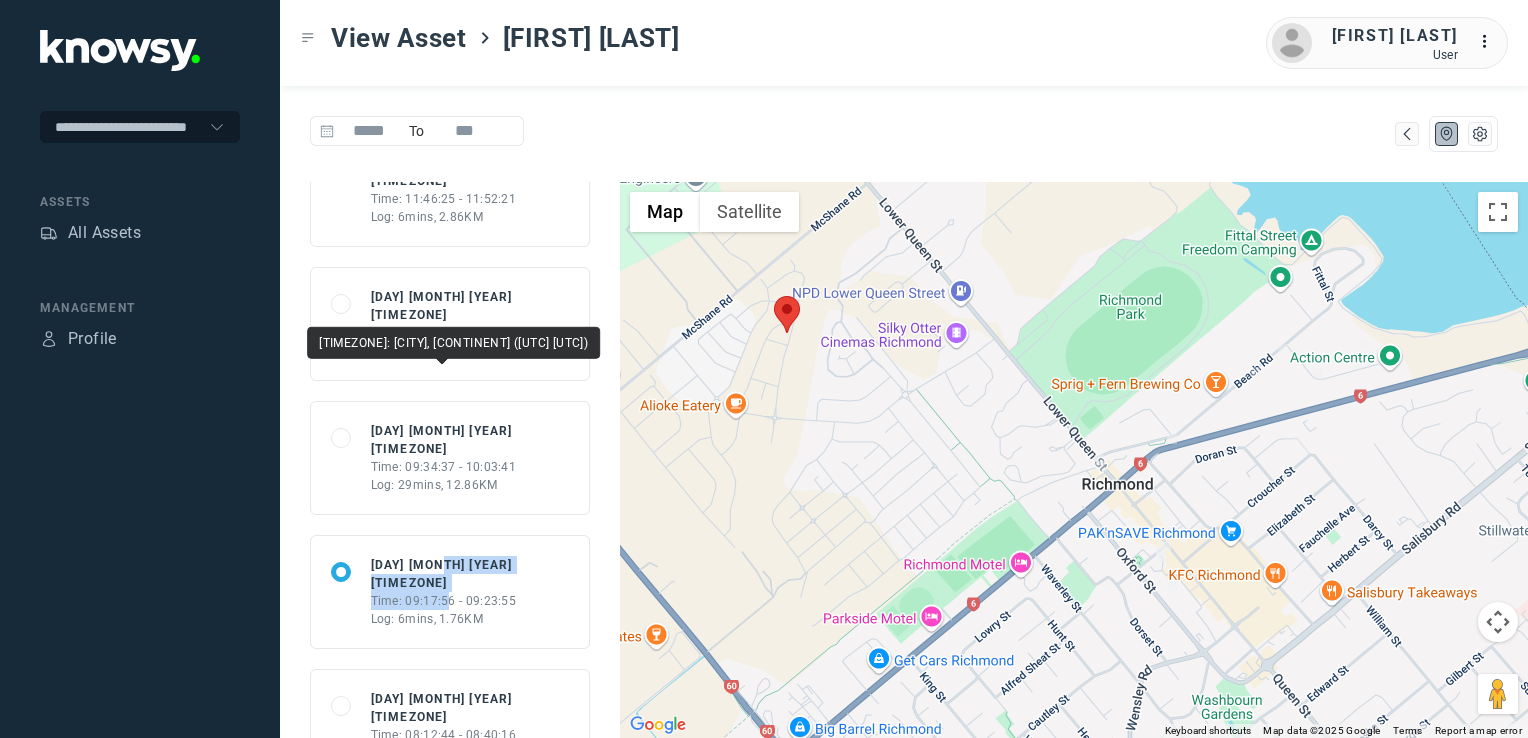 scroll, scrollTop: 300, scrollLeft: 0, axis: vertical 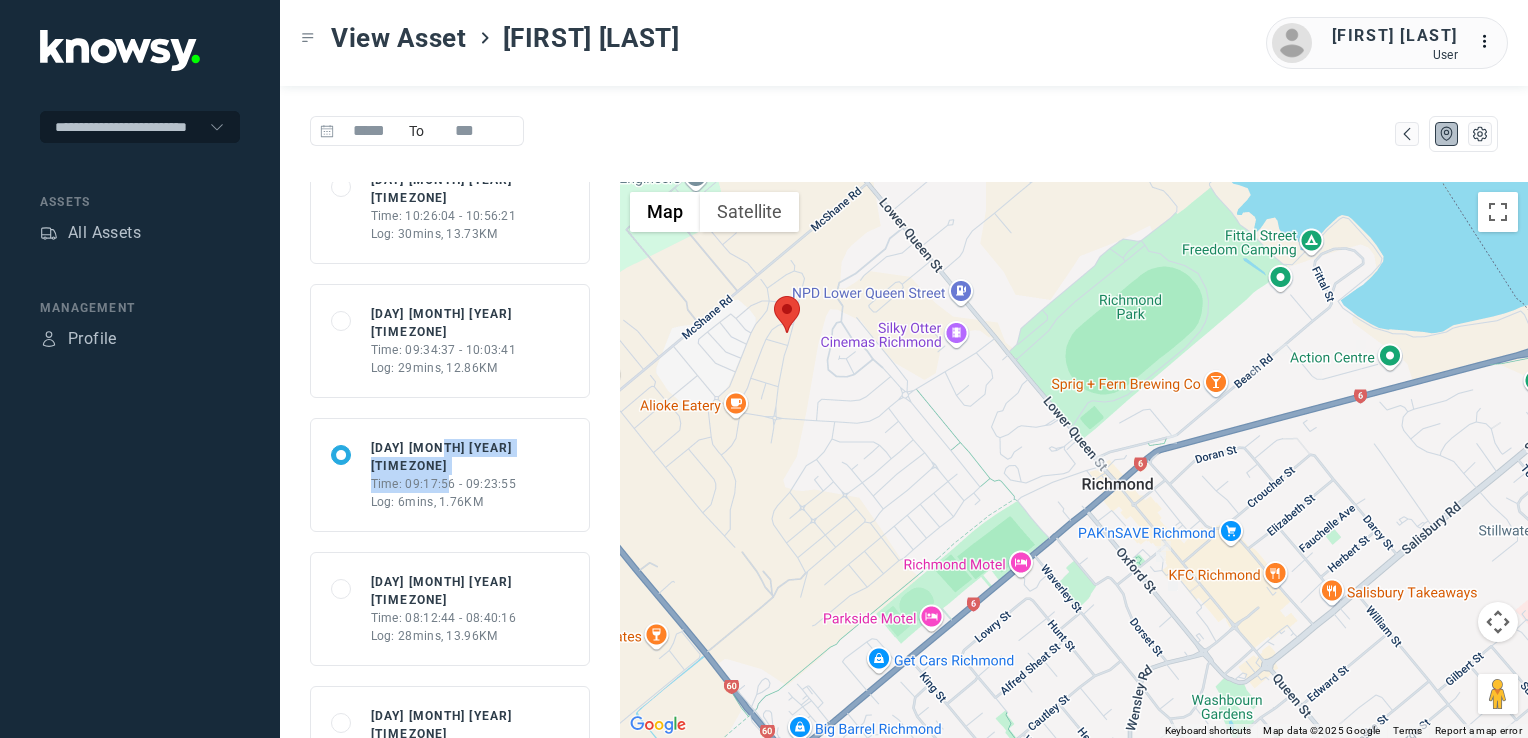 click on "Log: 28mins, 13.96KM" 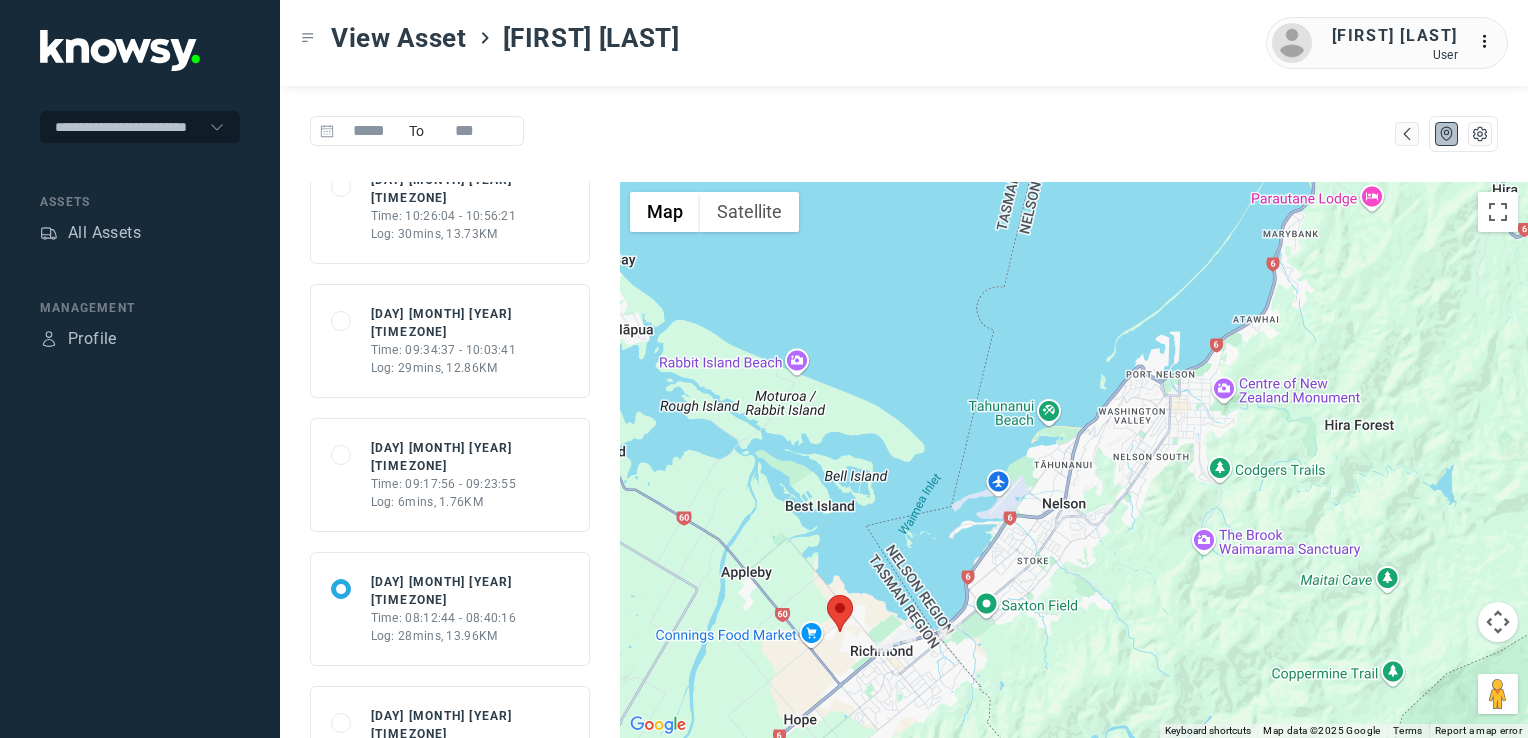 drag, startPoint x: 994, startPoint y: 662, endPoint x: 1195, endPoint y: 555, distance: 227.70595 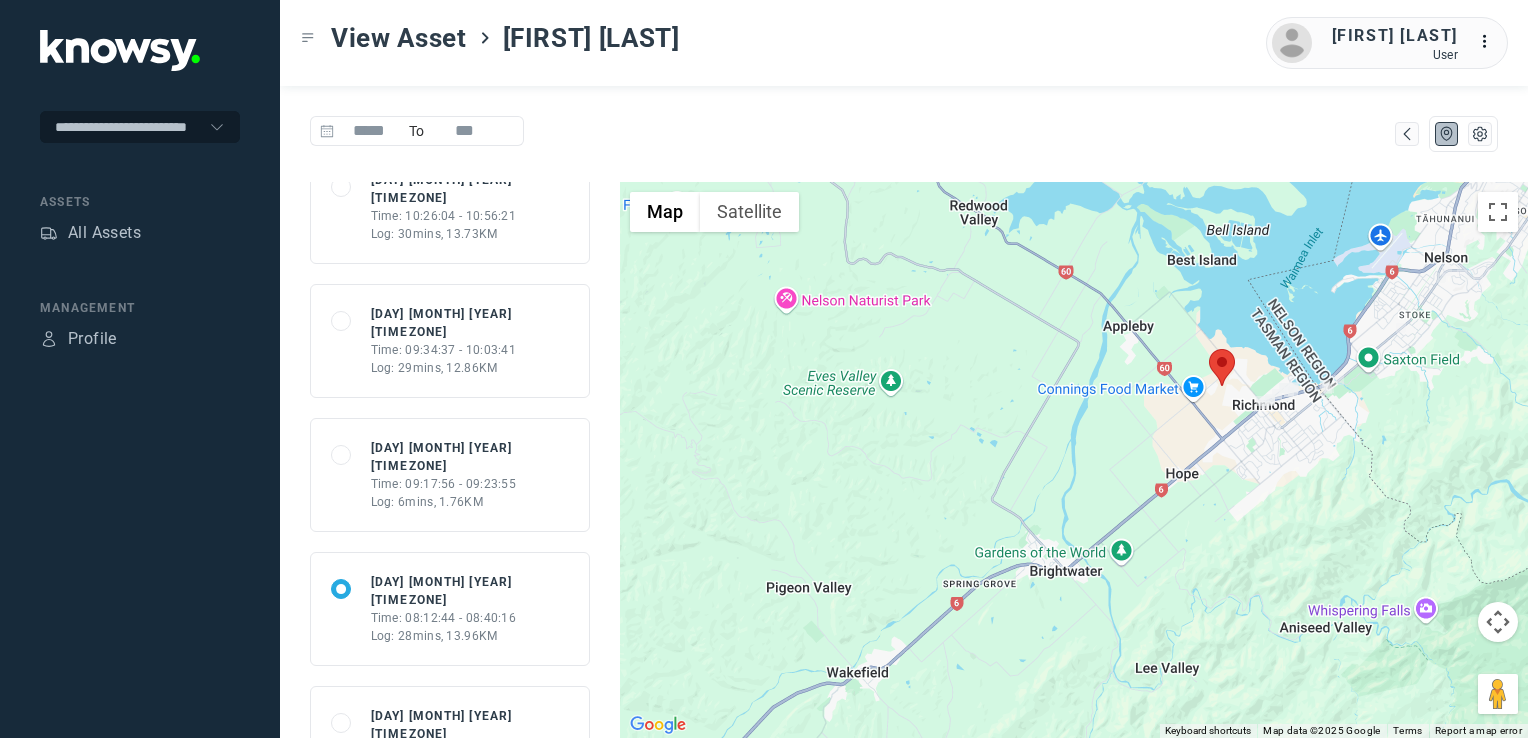 click 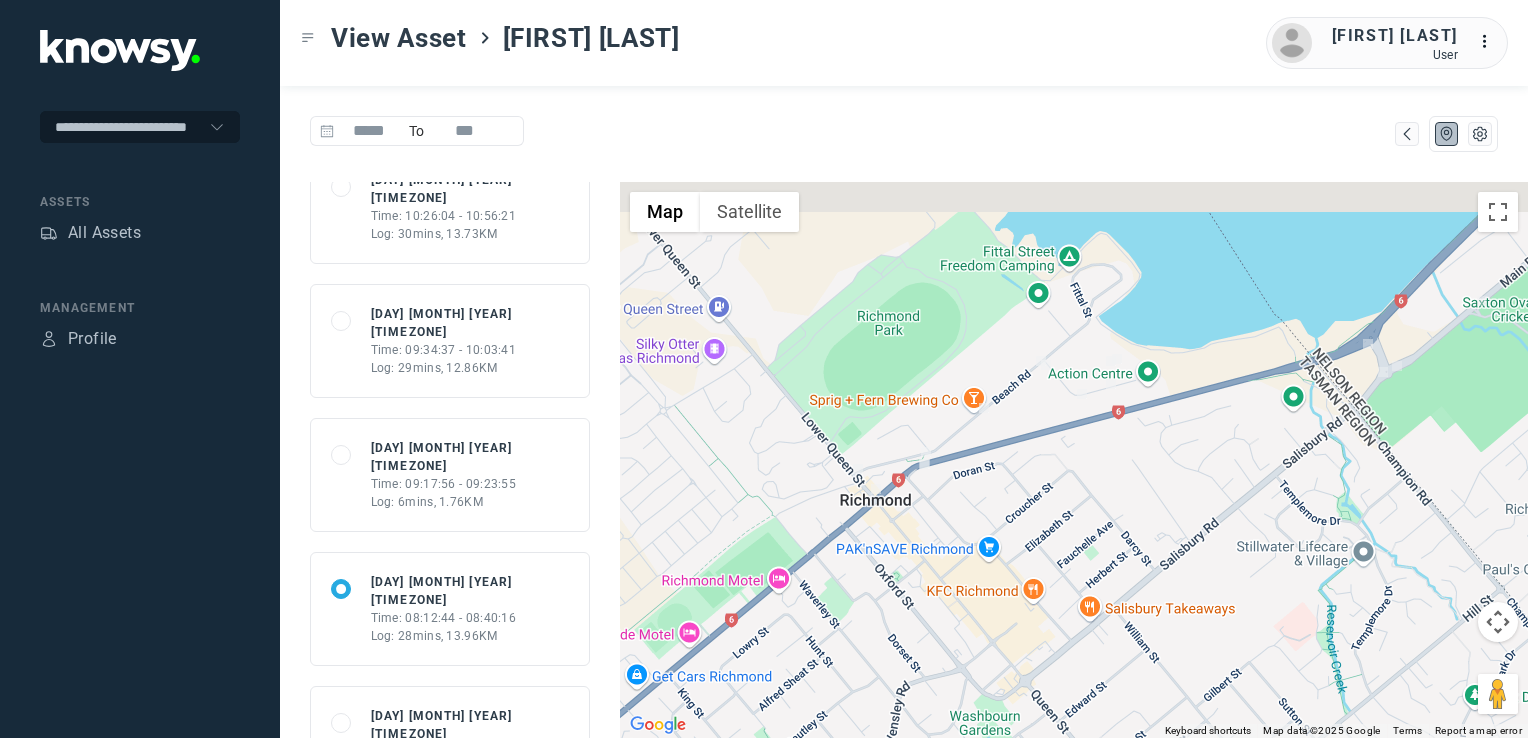 drag, startPoint x: 833, startPoint y: 586, endPoint x: 524, endPoint y: 727, distance: 339.6498 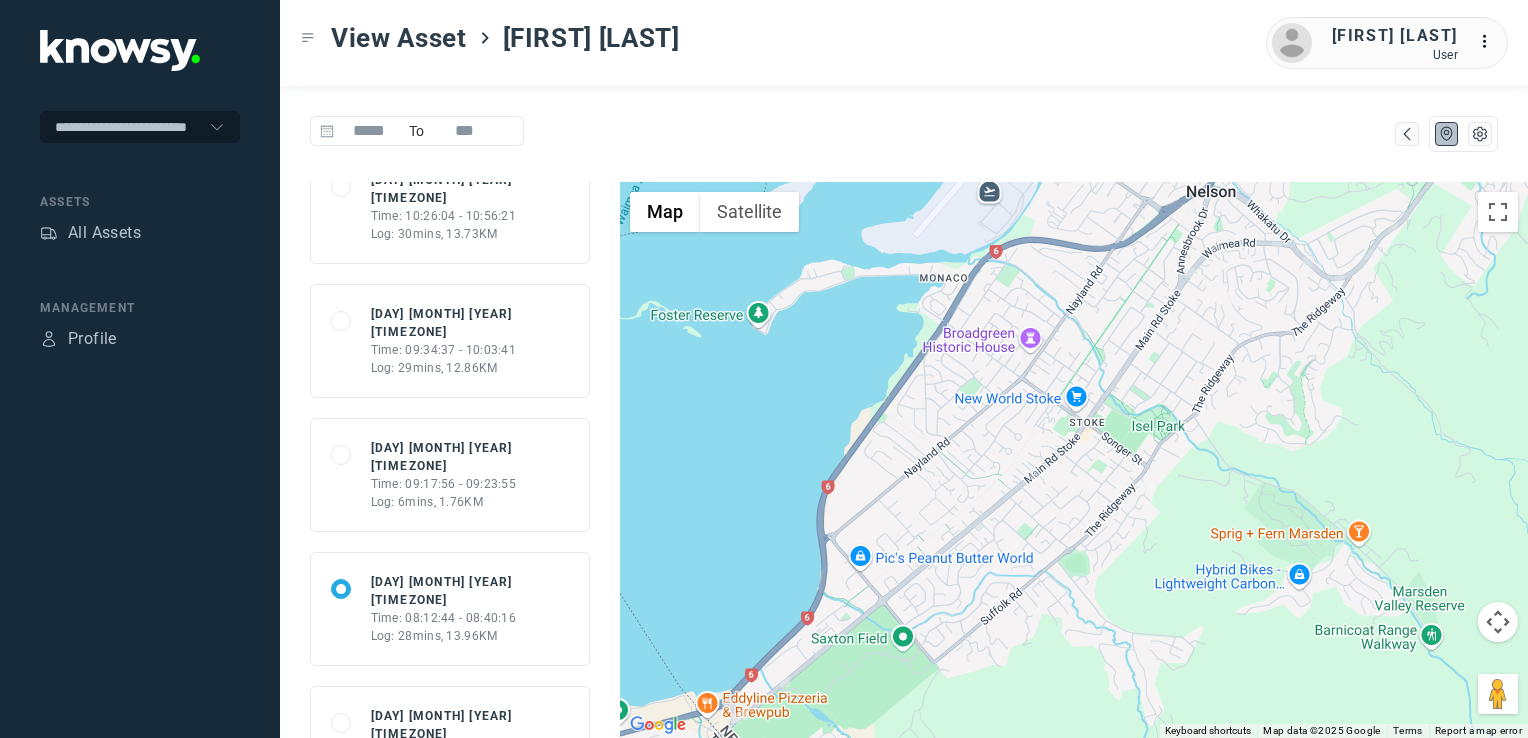 drag, startPoint x: 824, startPoint y: 662, endPoint x: 934, endPoint y: 730, distance: 129.3213 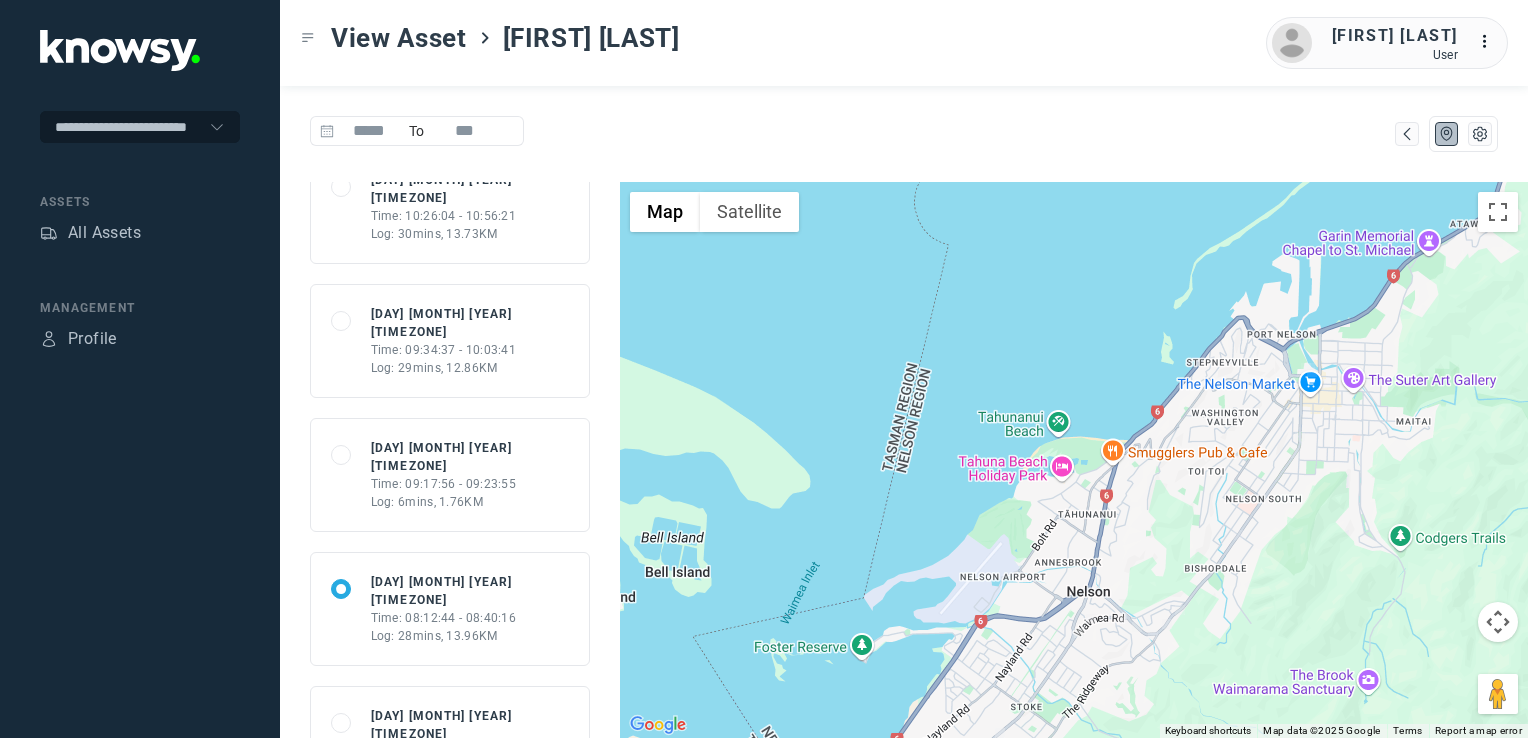 drag, startPoint x: 1148, startPoint y: 638, endPoint x: 1083, endPoint y: 520, distance: 134.71823 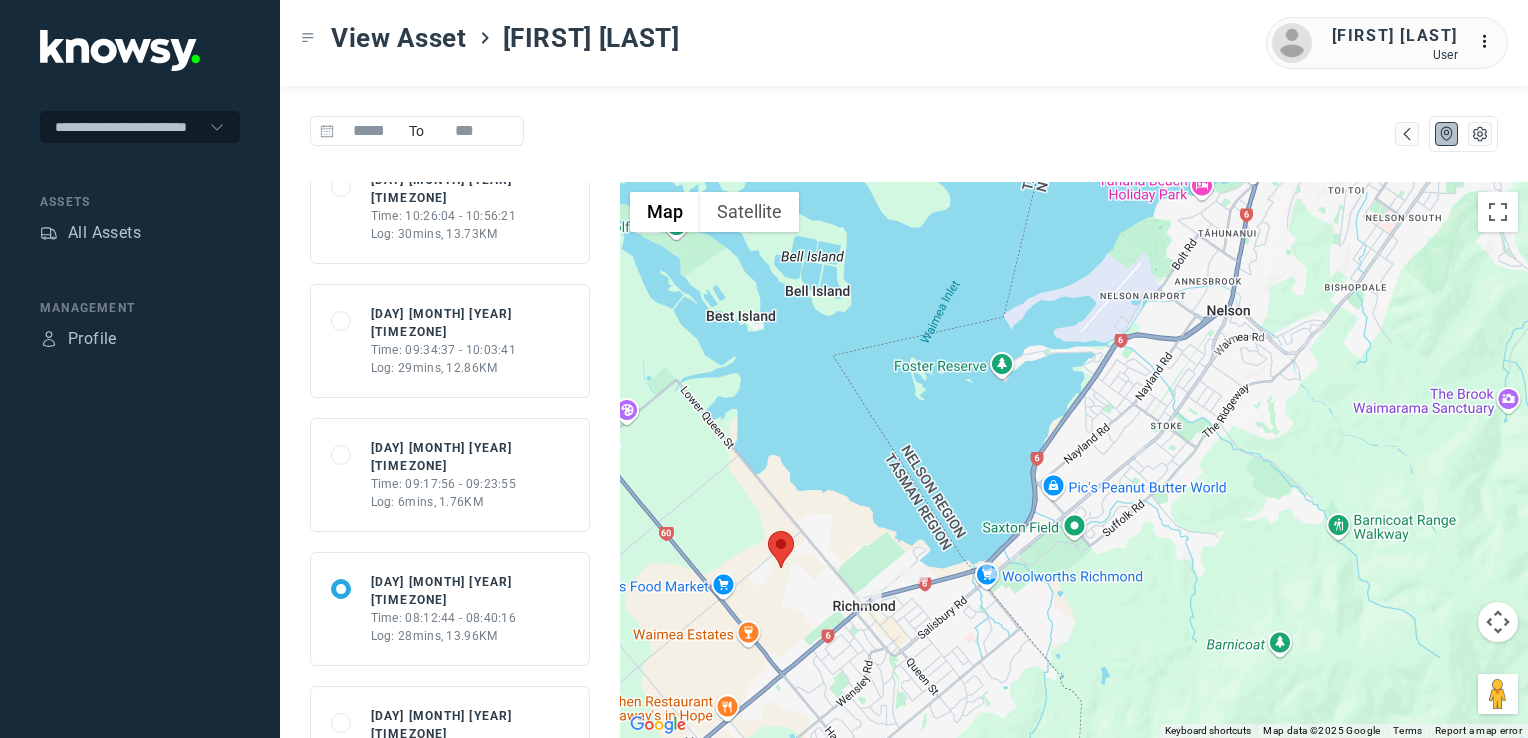 click on "Time: 07:40:55 - 07:43:29" 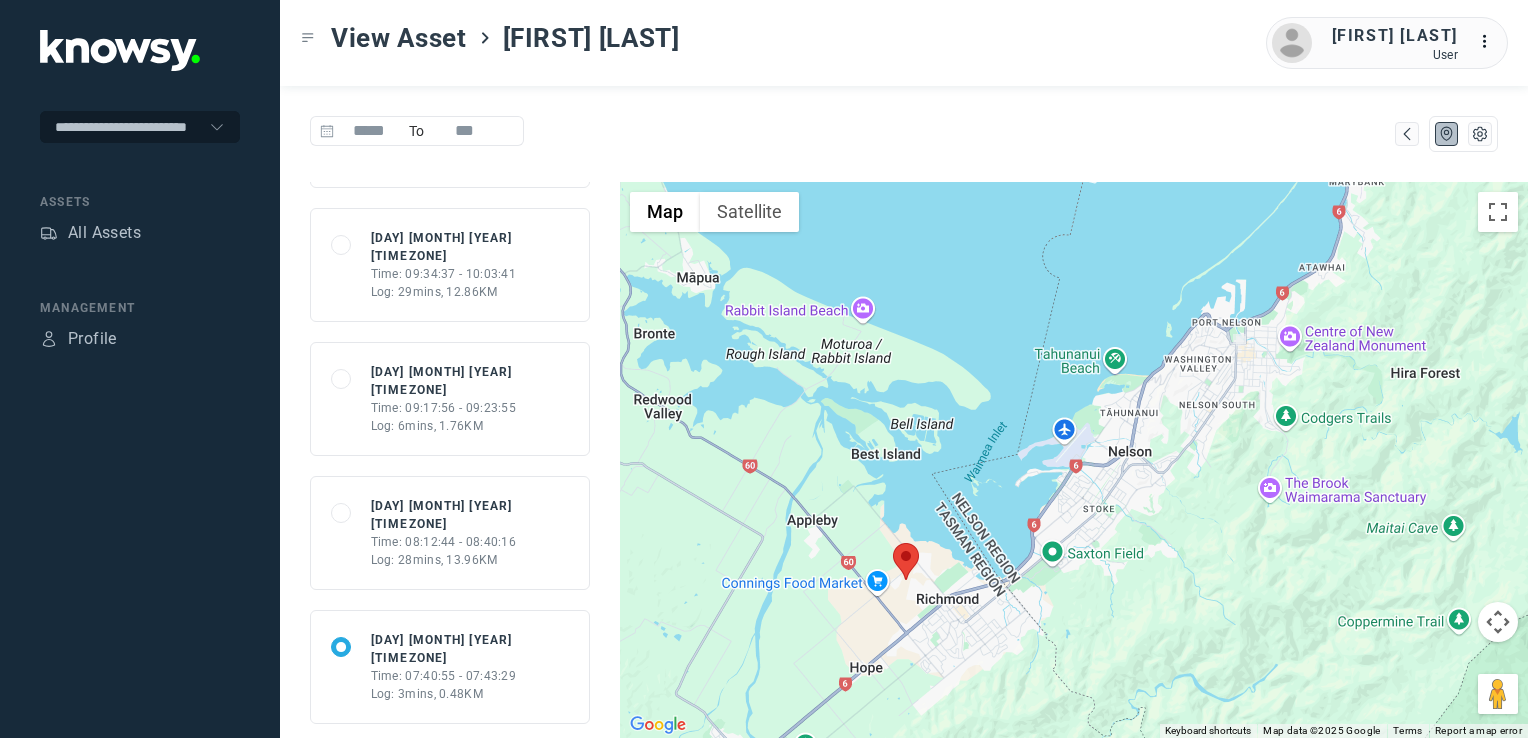 scroll, scrollTop: 500, scrollLeft: 0, axis: vertical 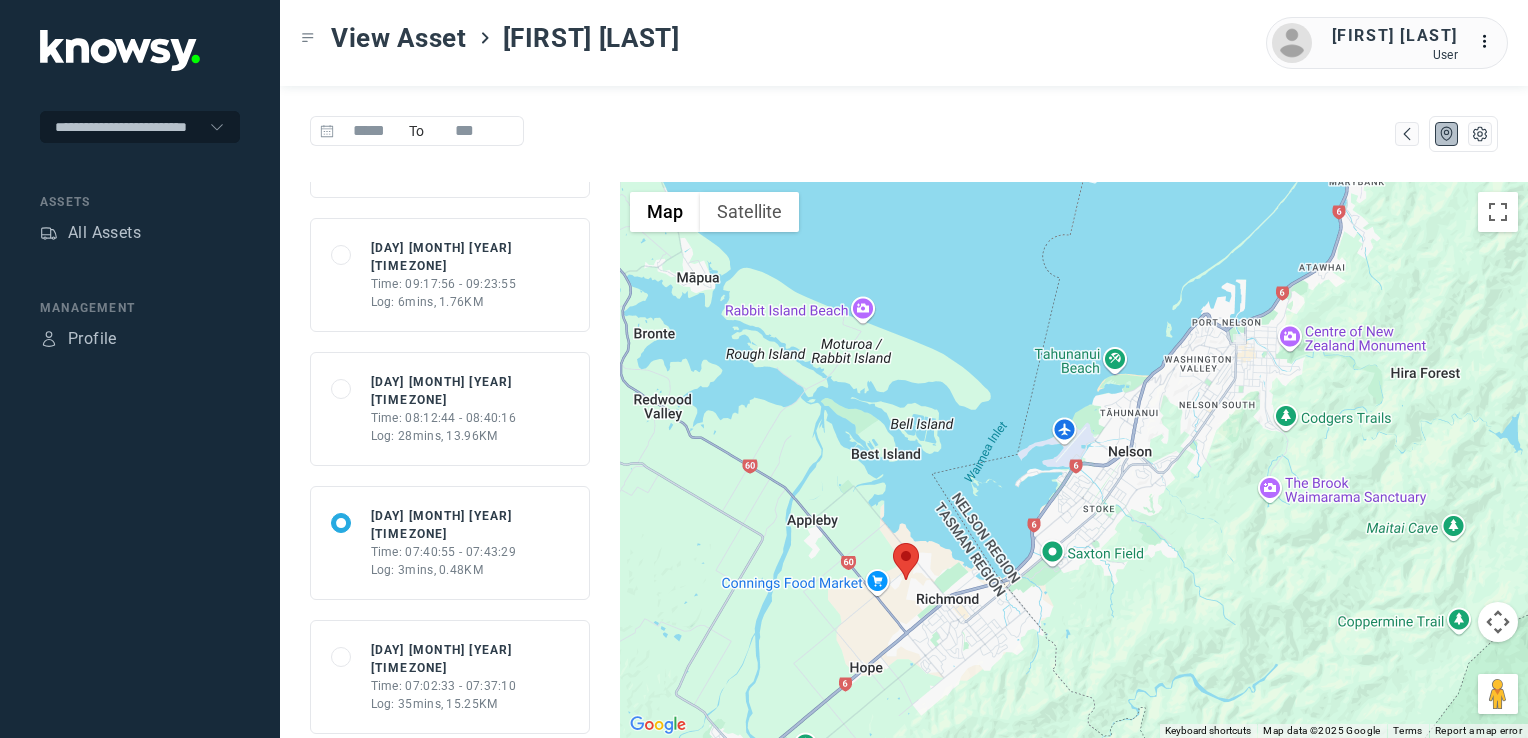 click on "Time: 07:02:33 - 07:37:10" 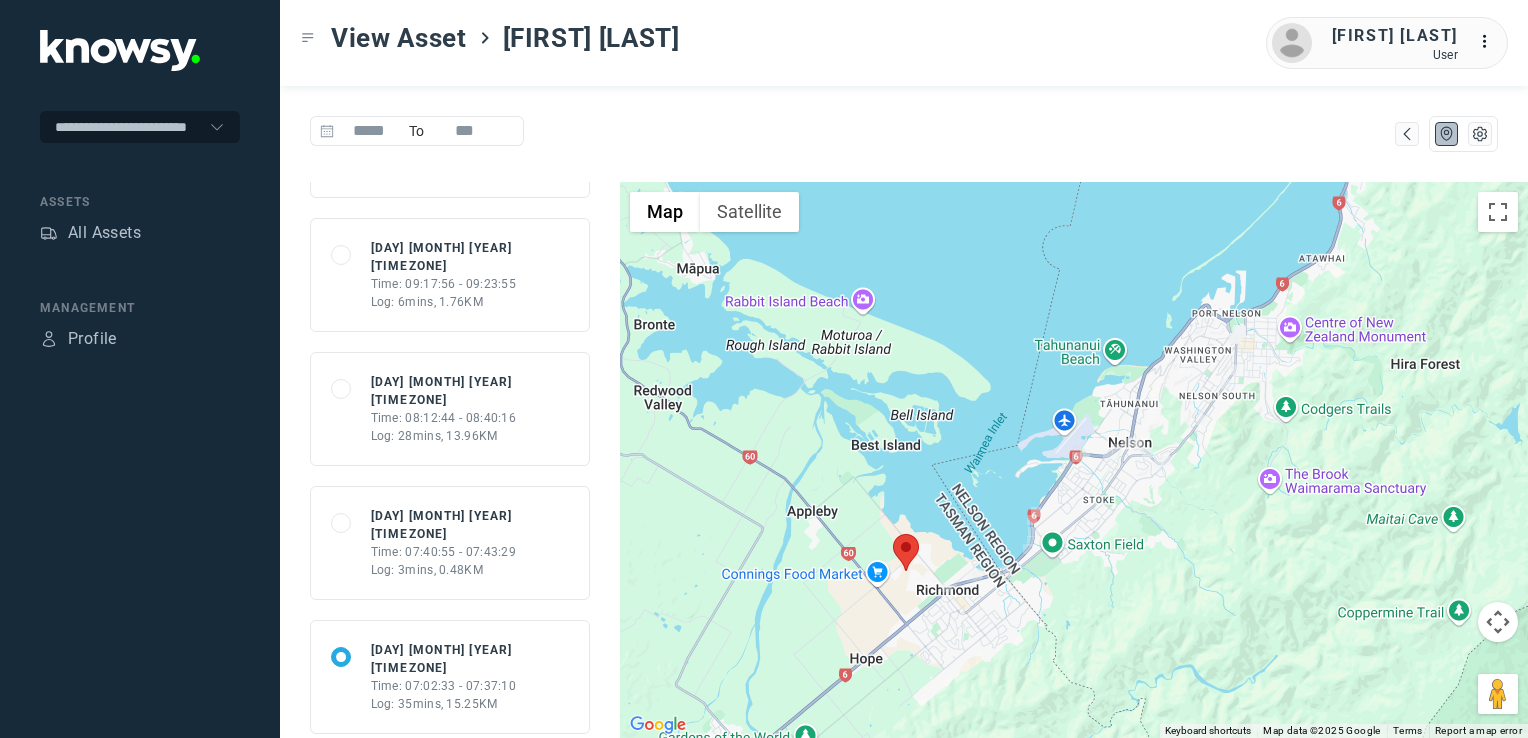 click on "Log: 3mins, 0.48KM" 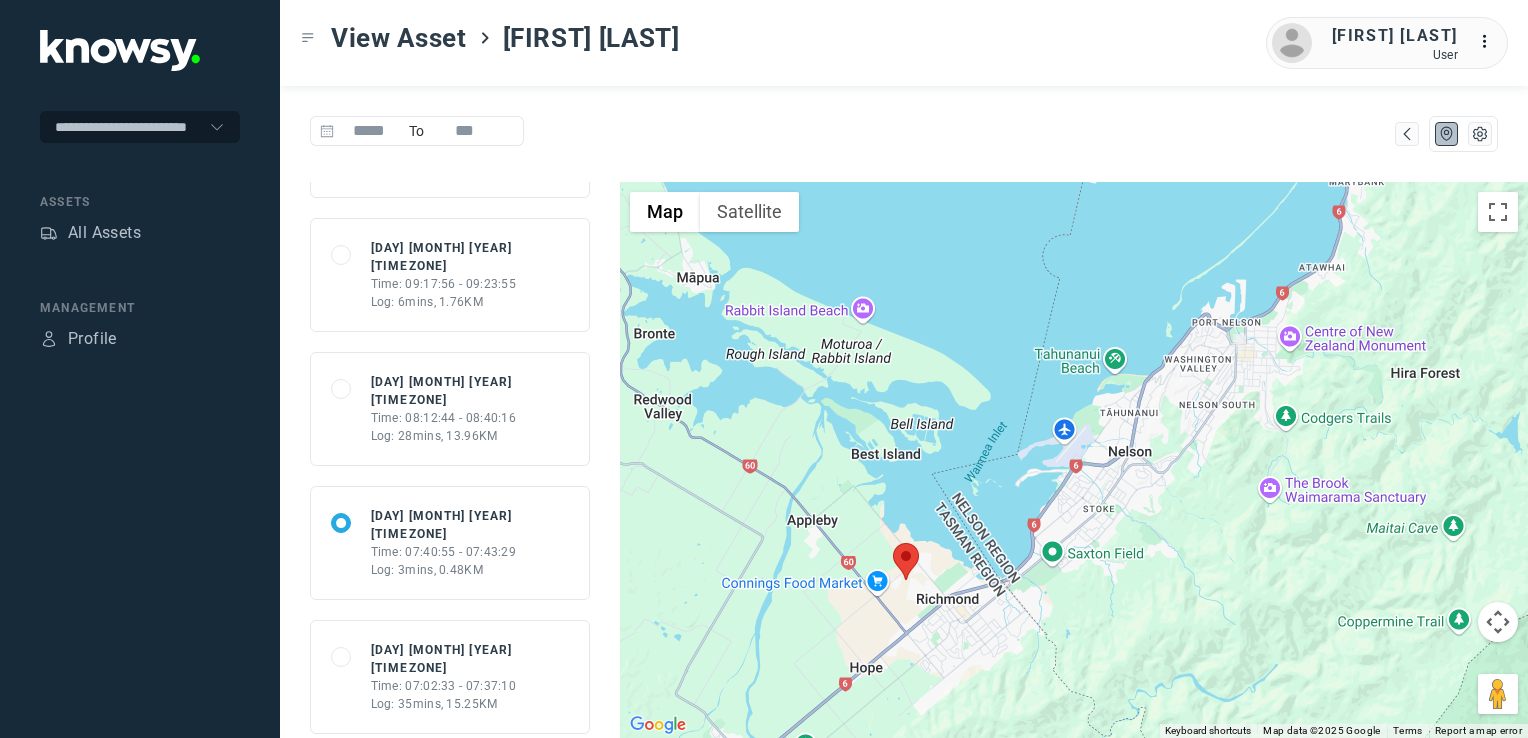 click on "Log: 28mins, 13.96KM" 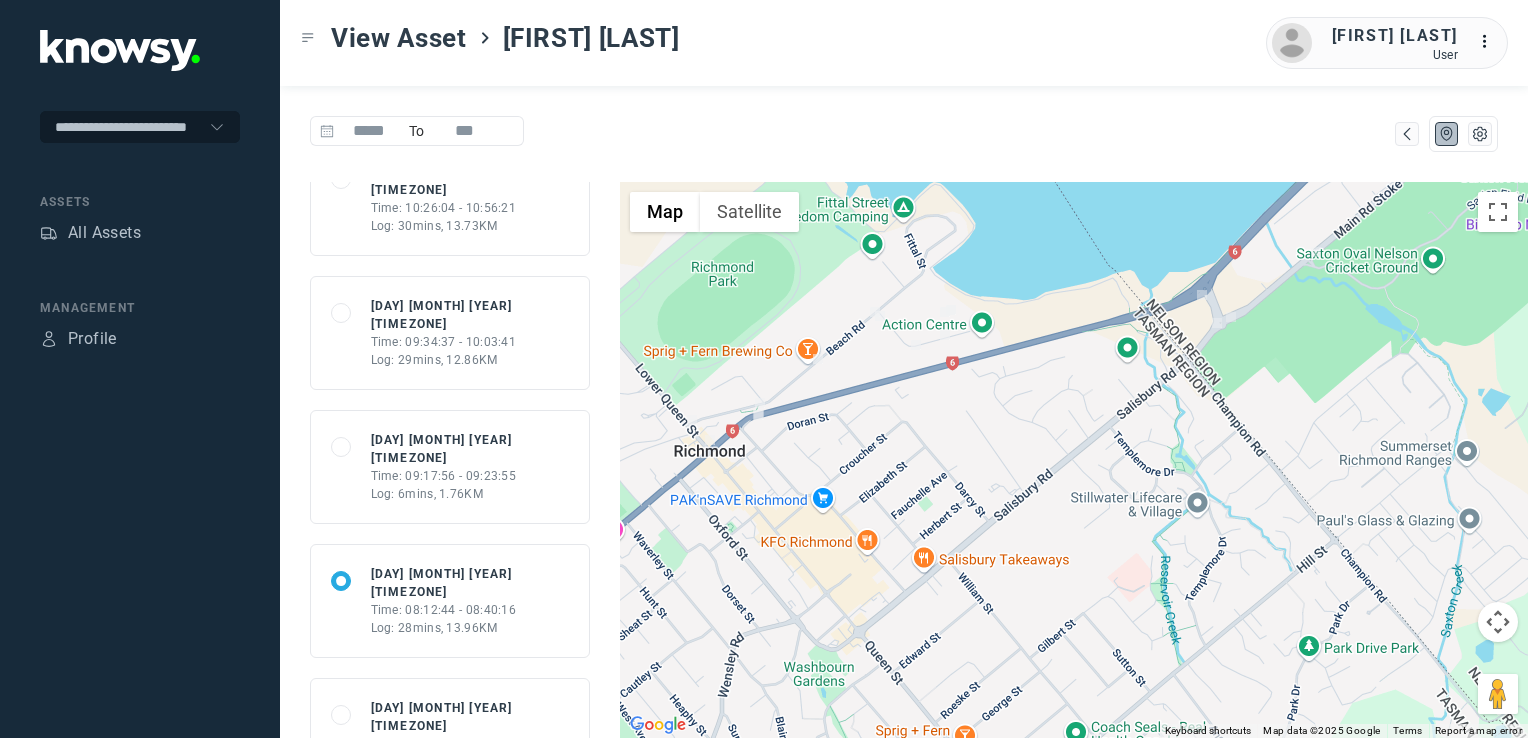 scroll, scrollTop: 300, scrollLeft: 0, axis: vertical 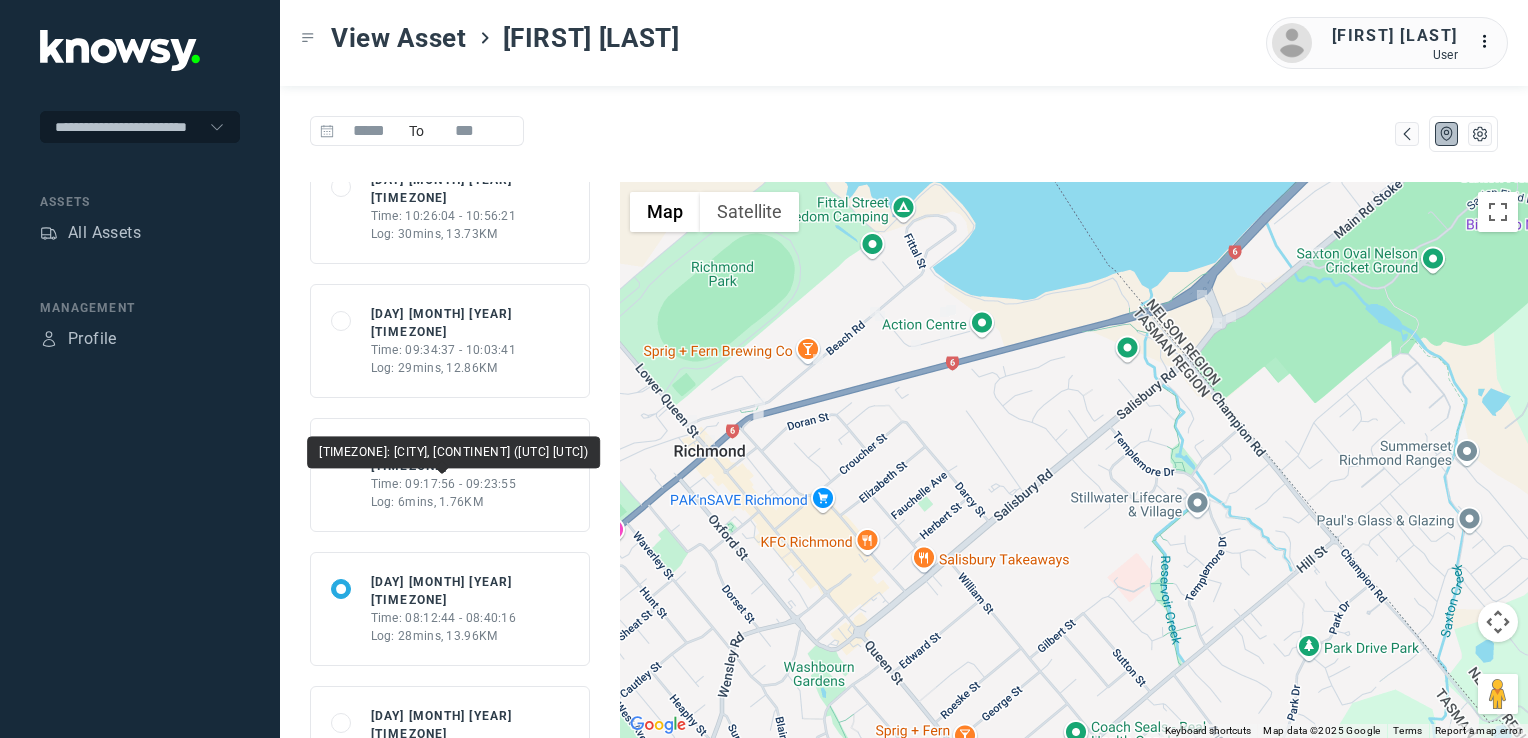 click on "[HASH] [DAY] [MONTH] [YEAR] [TIMEZONE] Time: [TIME] - [TIME] Log: [DURATION], [DISTANCE]" 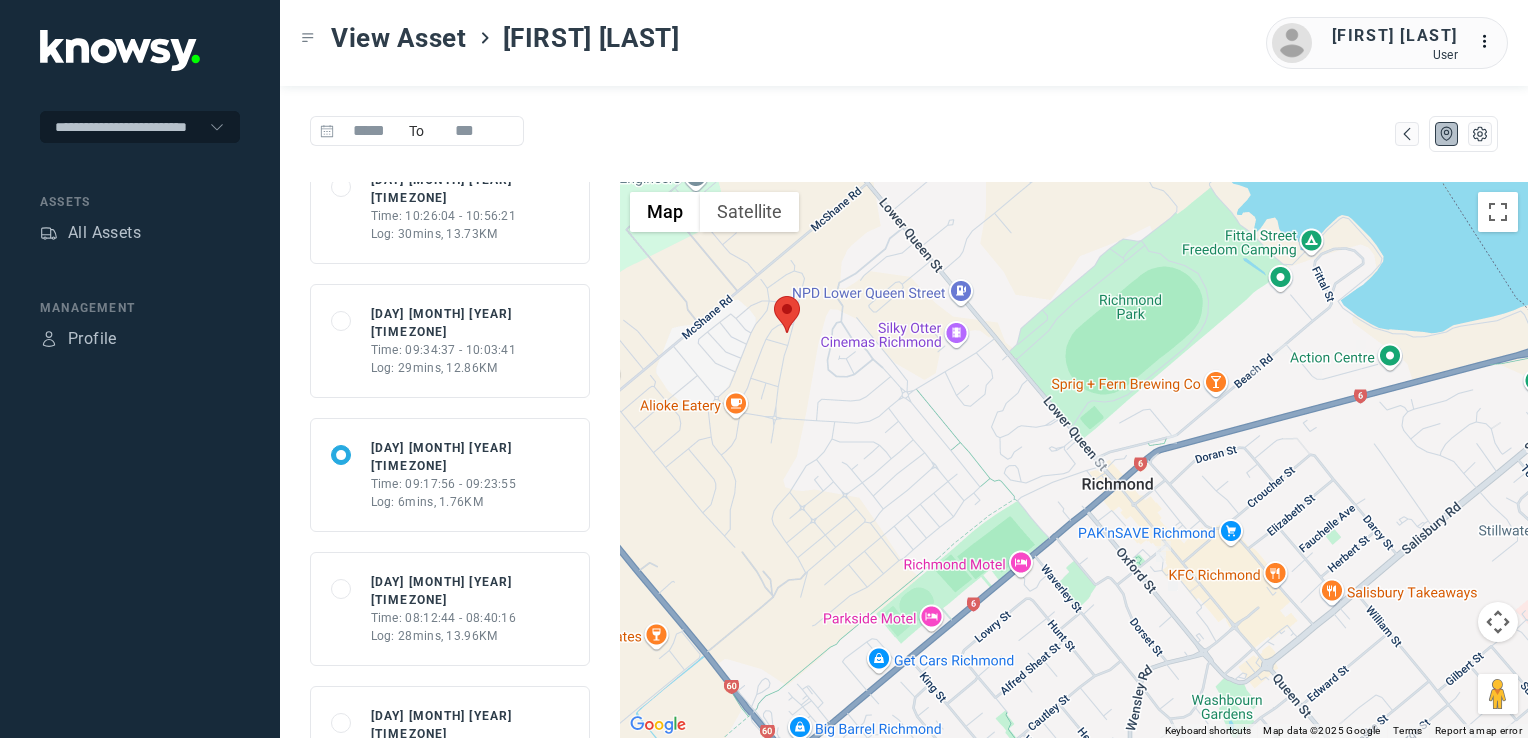 click on "Log: 29mins, 12.86KM" 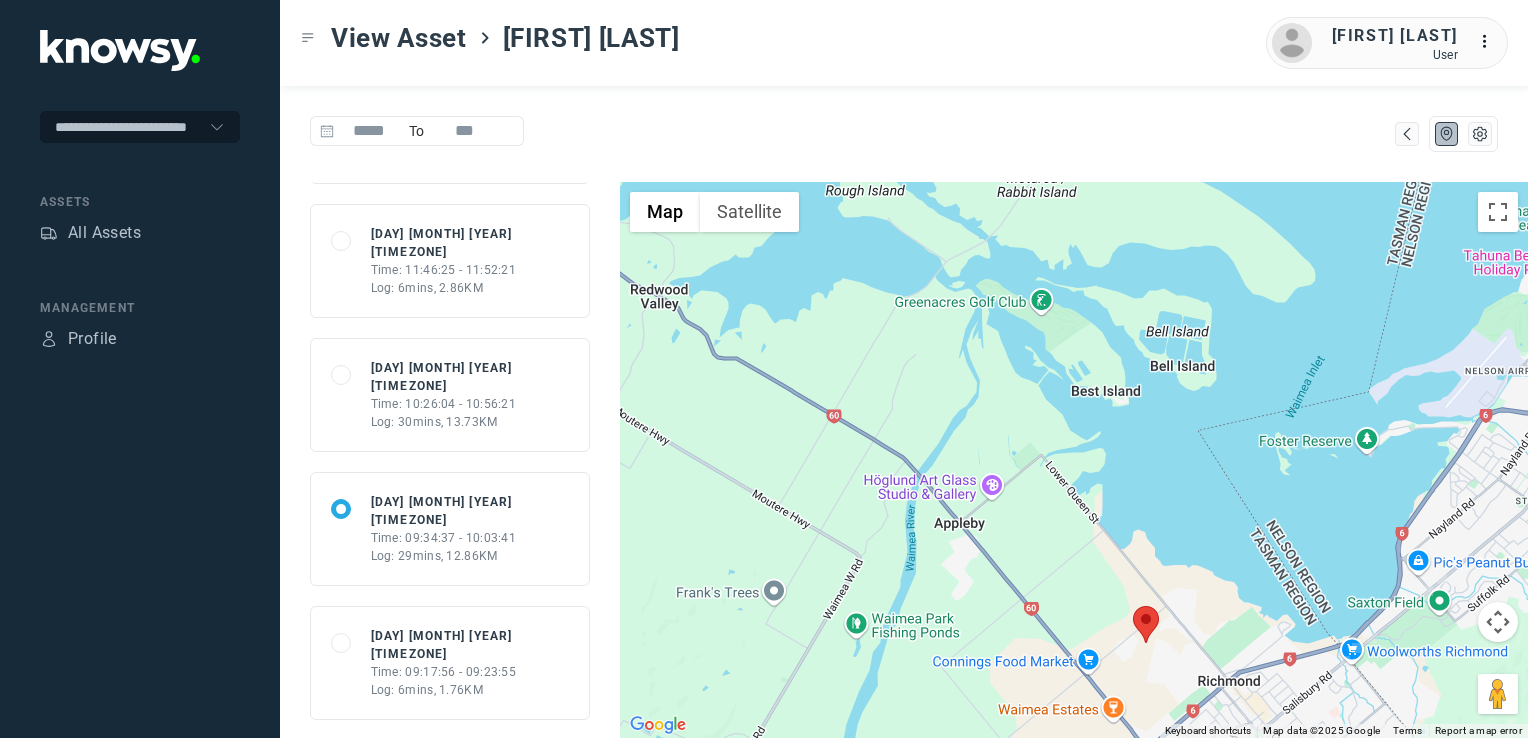 scroll, scrollTop: 100, scrollLeft: 0, axis: vertical 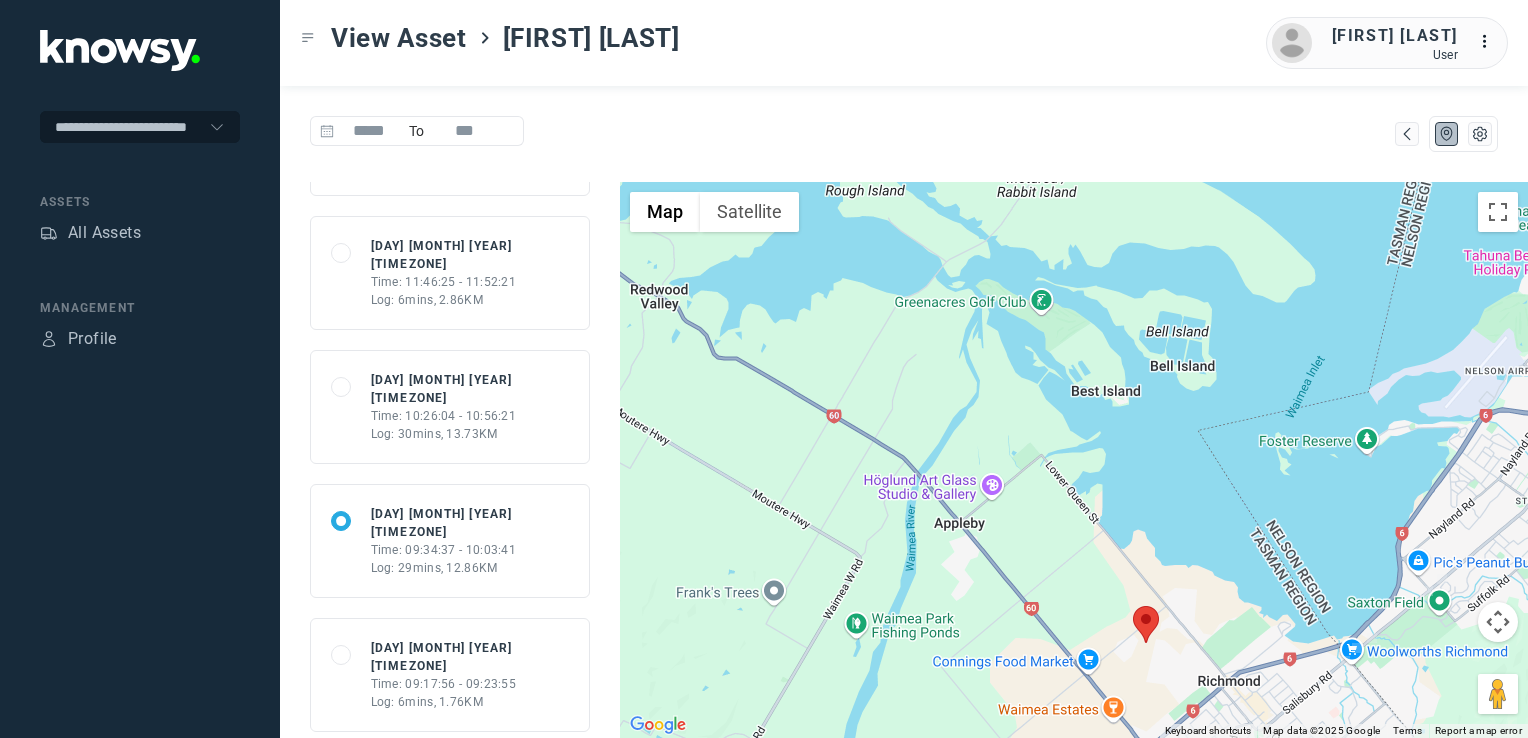 click on "[HASH] [DAY] [MONTH] [YEAR] [TIMEZONE] Time: [TIME] - [TIME] Log: [DURATION], [DISTANCE]" 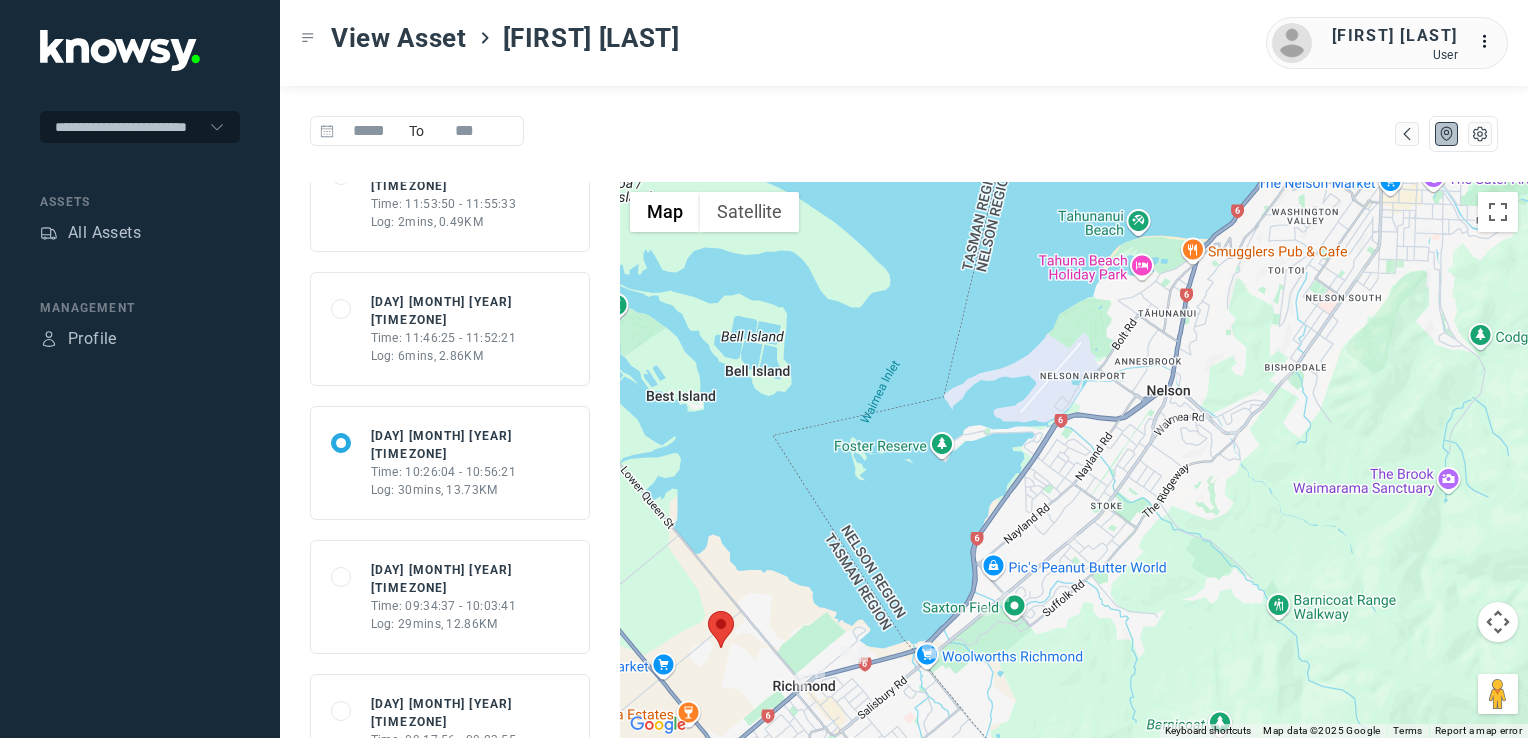 scroll, scrollTop: 0, scrollLeft: 0, axis: both 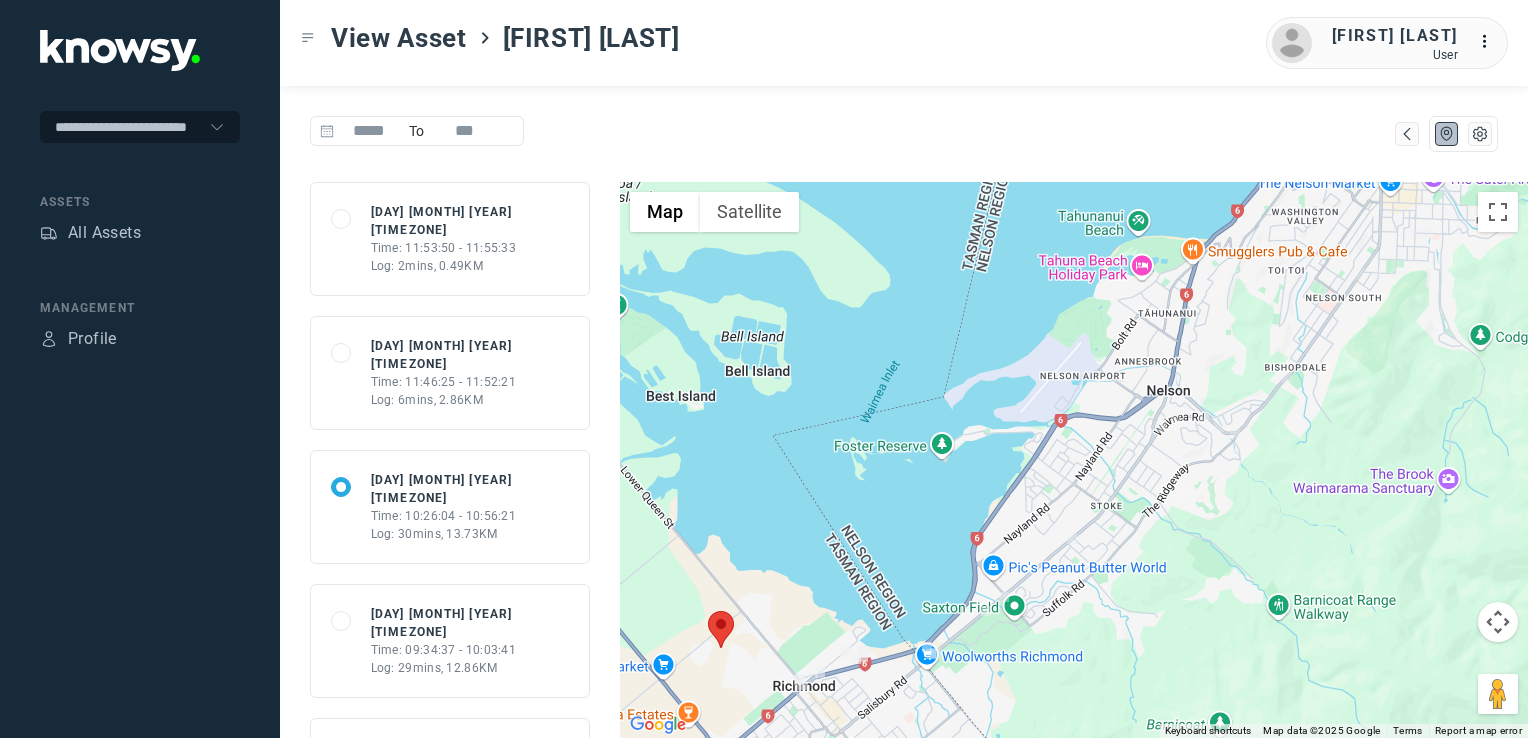 click on "[HASH] [DAY] [MONTH] [YEAR] [TIMEZONE] Time: [TIME] - [TIME] Log: [DURATION], [DISTANCE]" 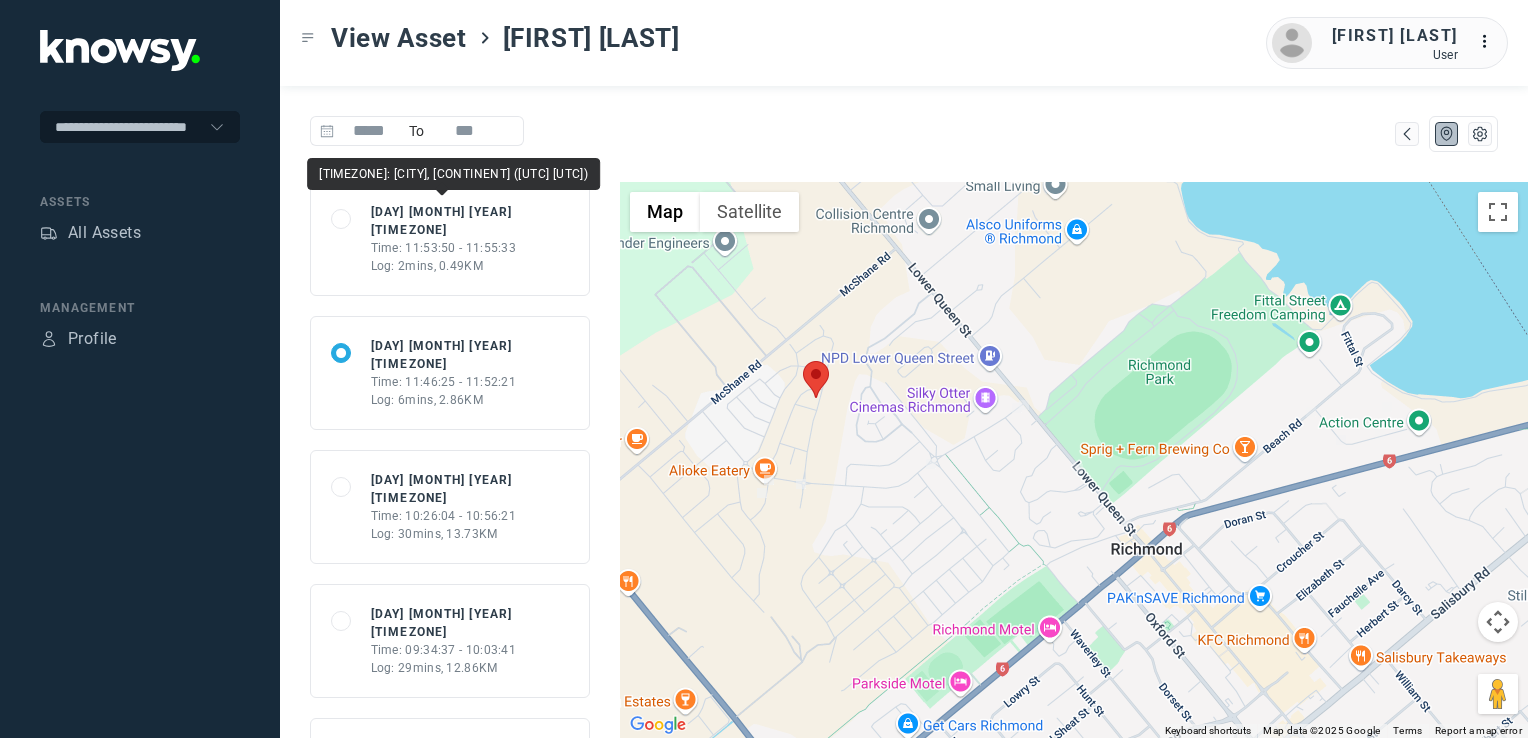 drag, startPoint x: 404, startPoint y: 214, endPoint x: 439, endPoint y: 238, distance: 42.43819 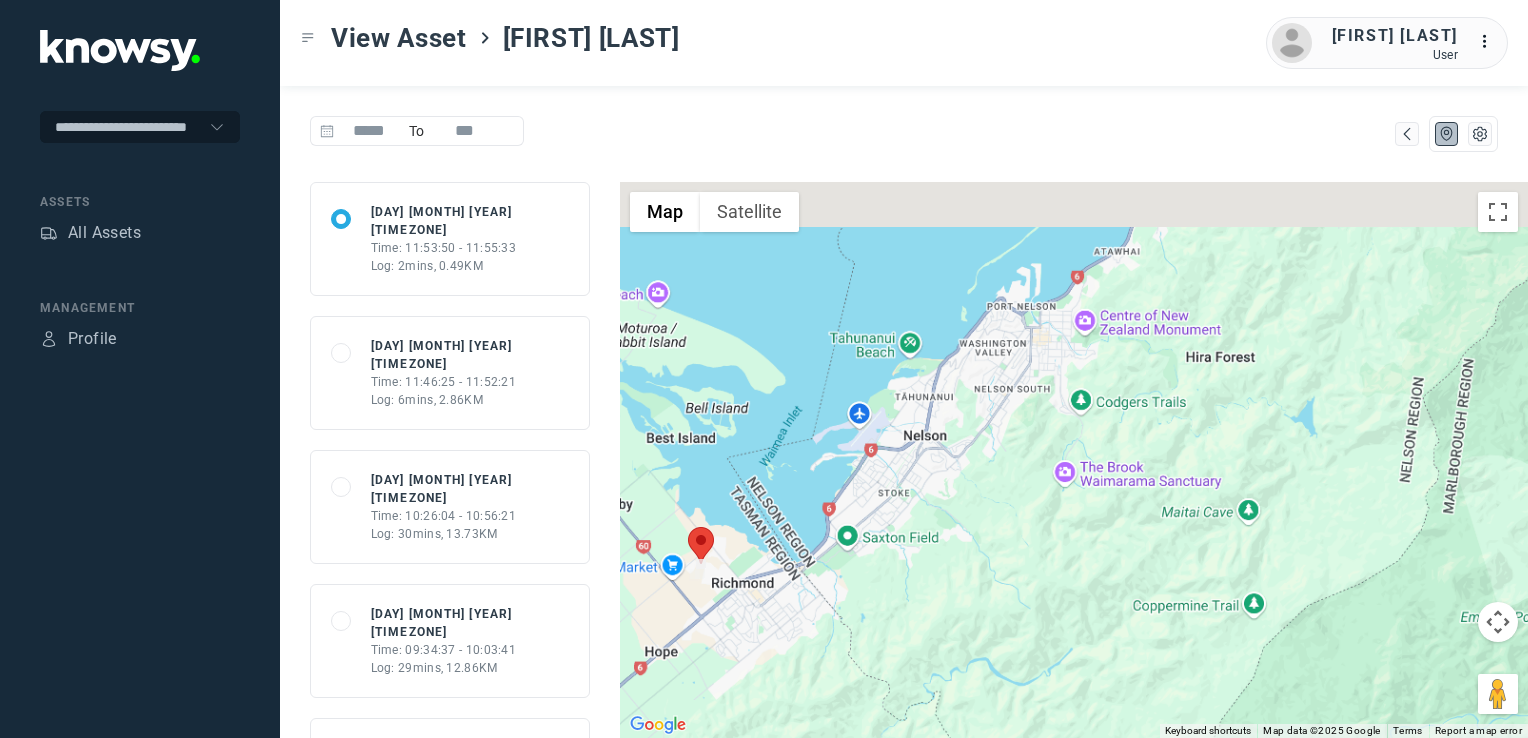 drag, startPoint x: 852, startPoint y: 475, endPoint x: 802, endPoint y: 546, distance: 86.83893 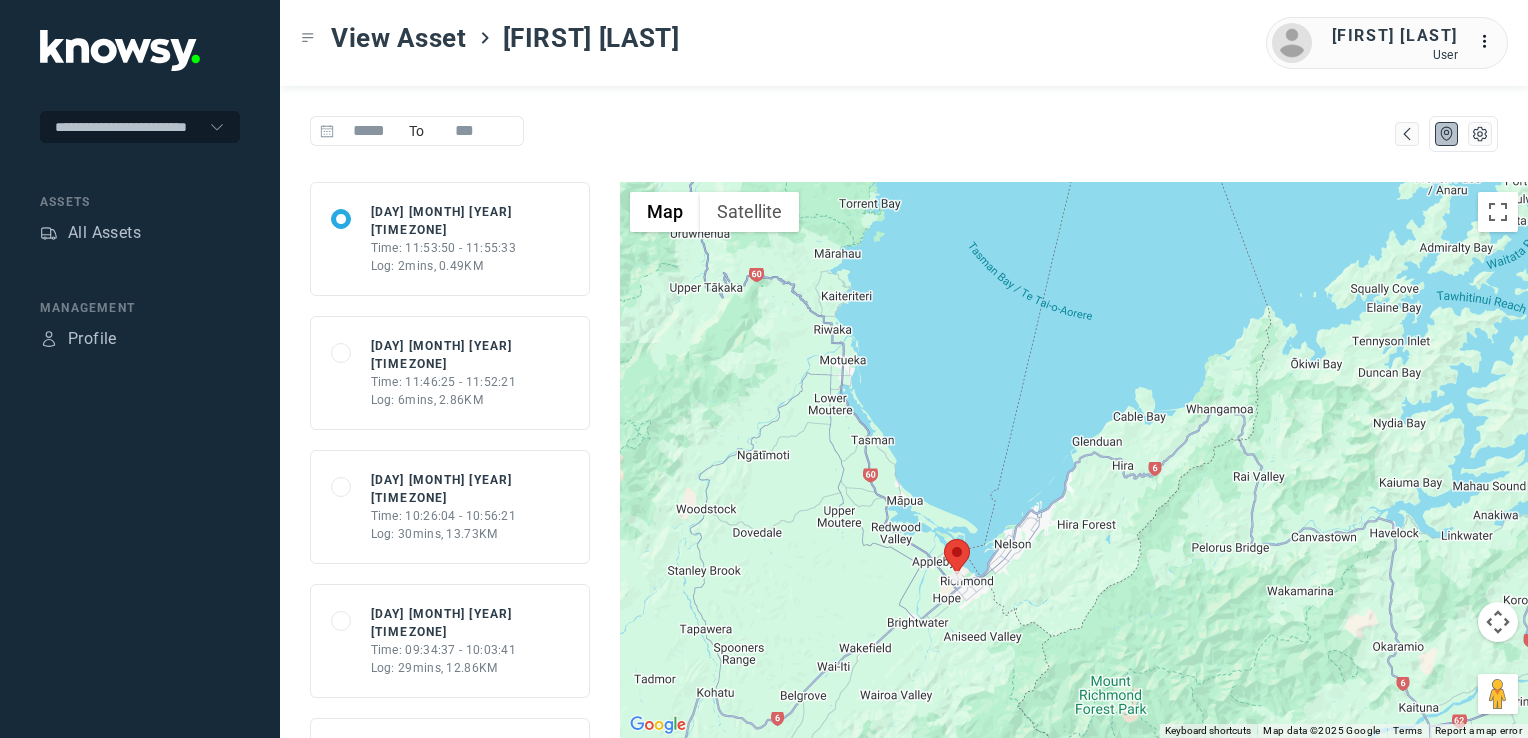 drag, startPoint x: 1098, startPoint y: 481, endPoint x: 1228, endPoint y: 462, distance: 131.38112 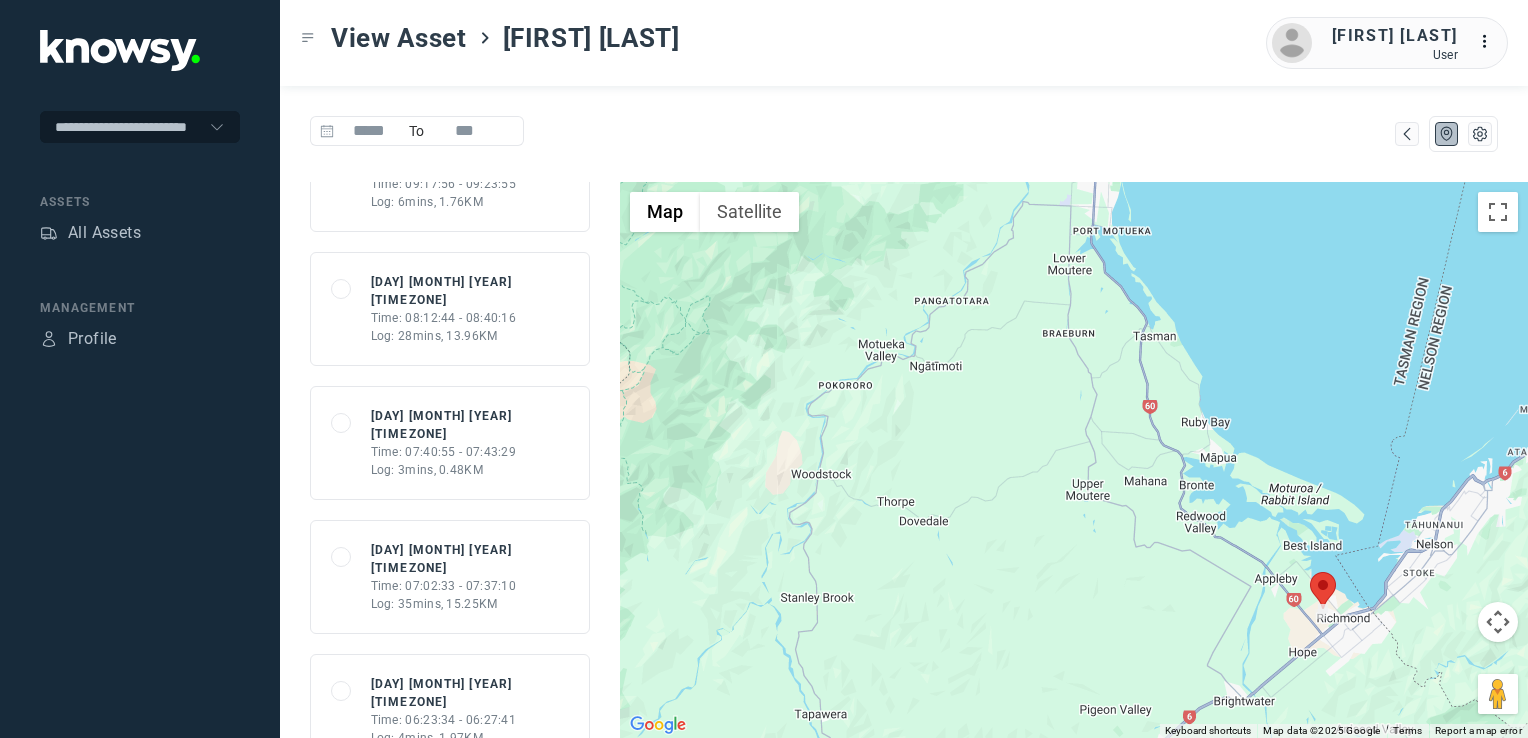 scroll, scrollTop: 0, scrollLeft: 0, axis: both 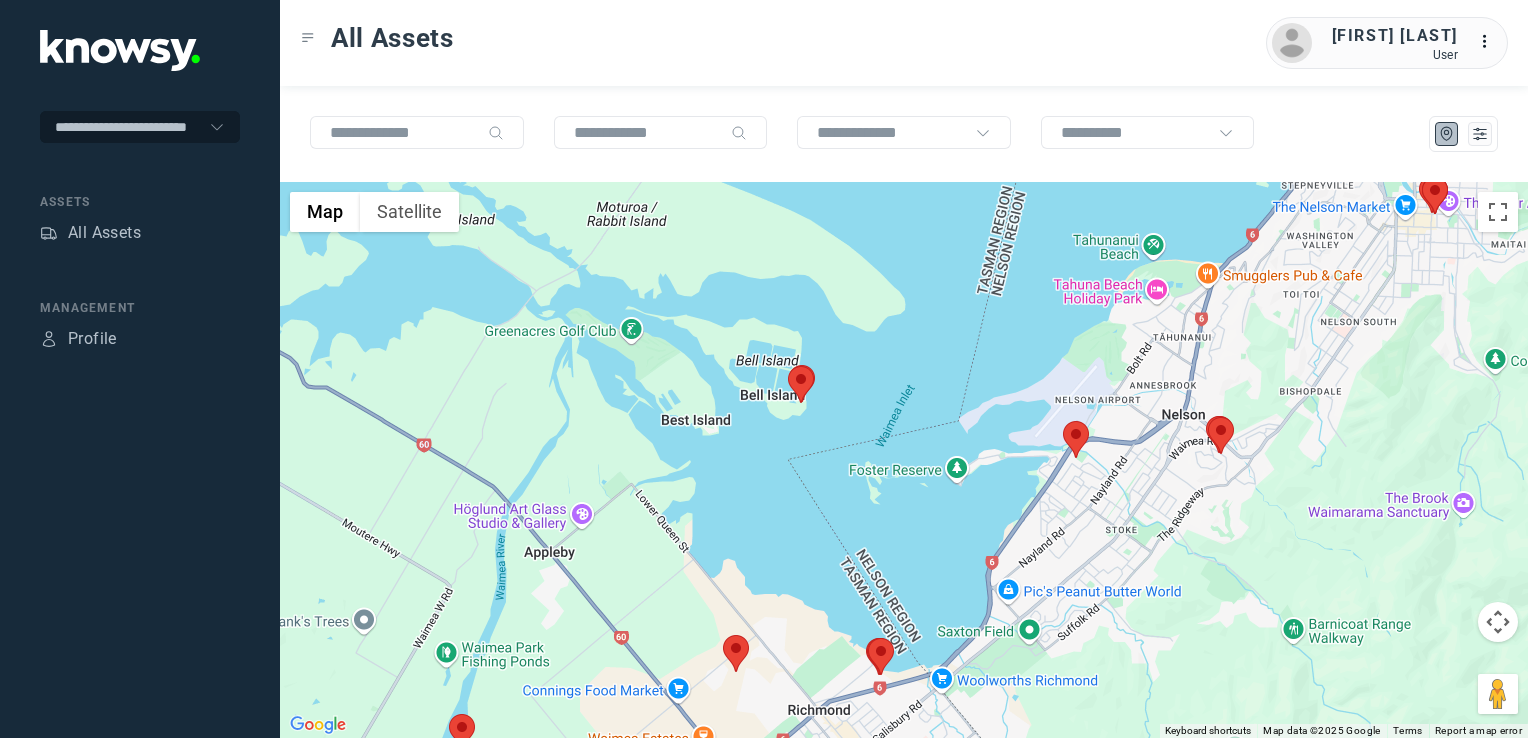 drag, startPoint x: 1264, startPoint y: 518, endPoint x: 993, endPoint y: 662, distance: 306.88272 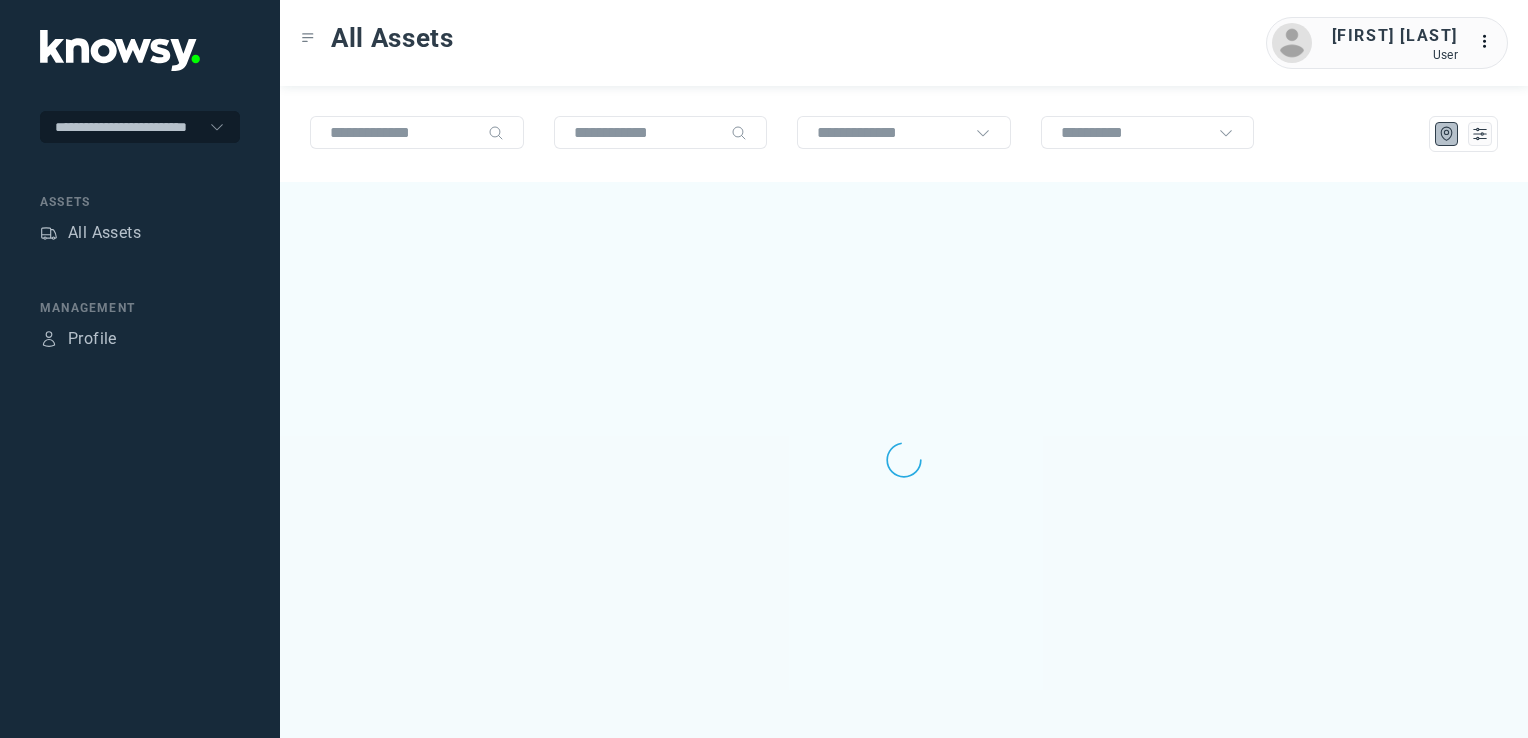 scroll, scrollTop: 0, scrollLeft: 0, axis: both 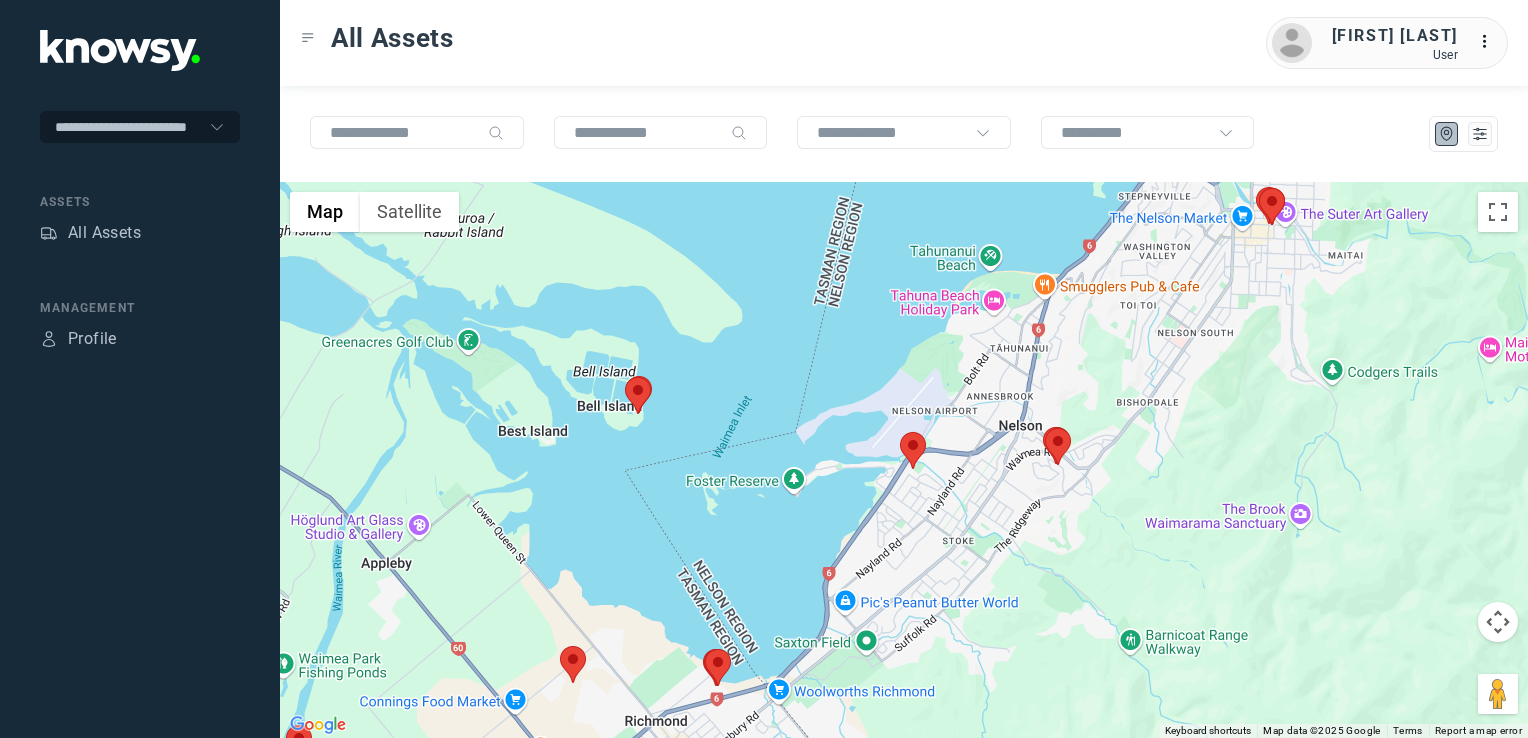 drag, startPoint x: 1140, startPoint y: 341, endPoint x: 1046, endPoint y: 505, distance: 189.0291 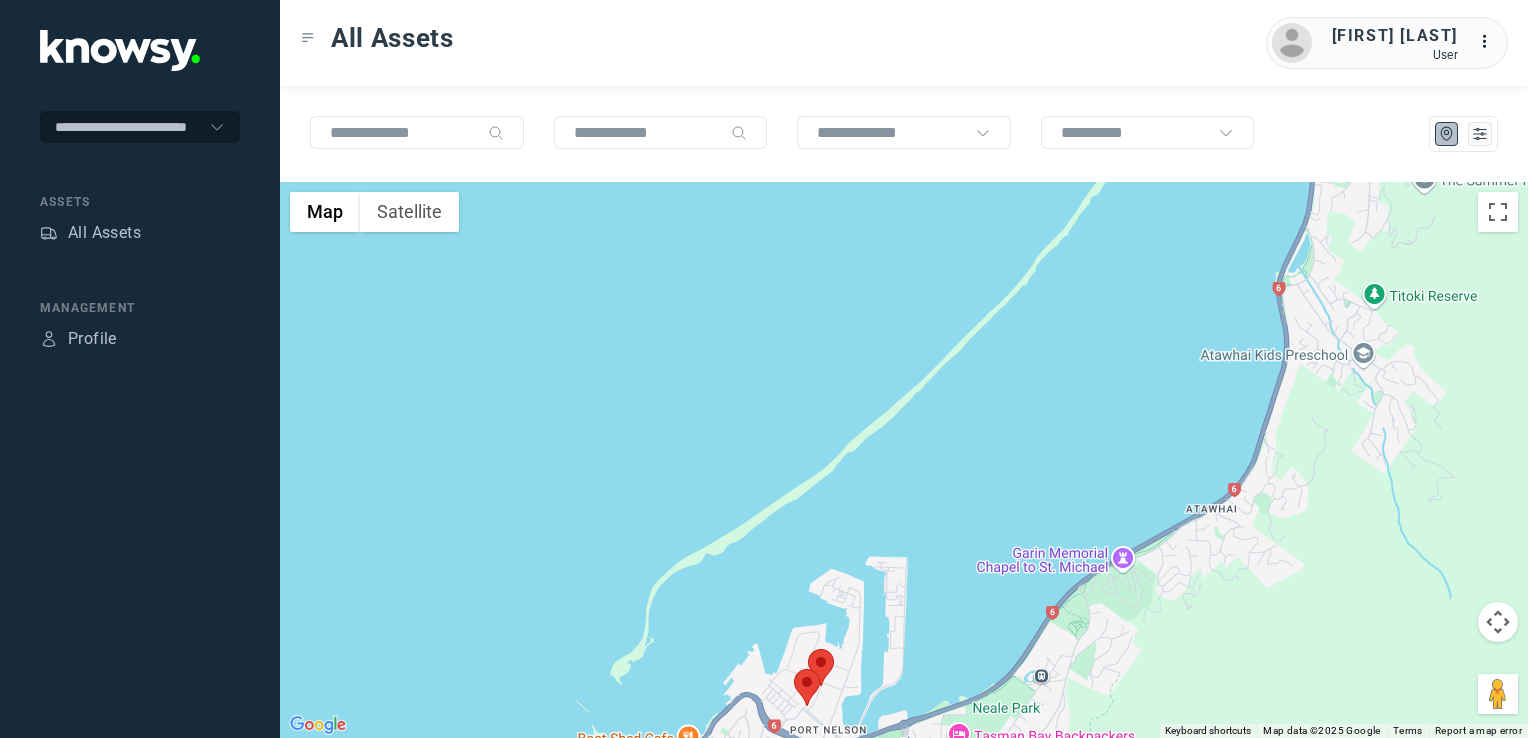 drag, startPoint x: 1004, startPoint y: 562, endPoint x: 1007, endPoint y: 534, distance: 28.160255 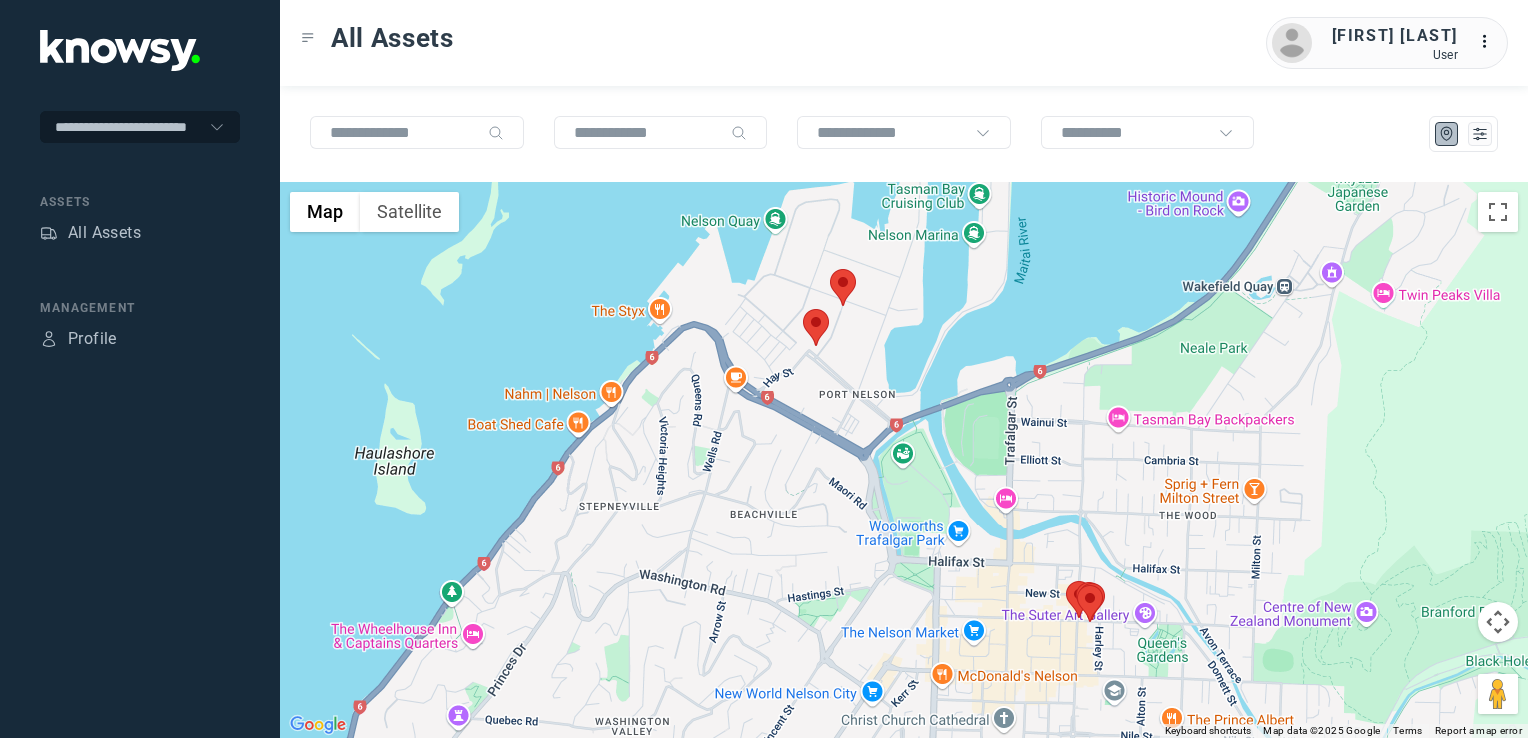 click 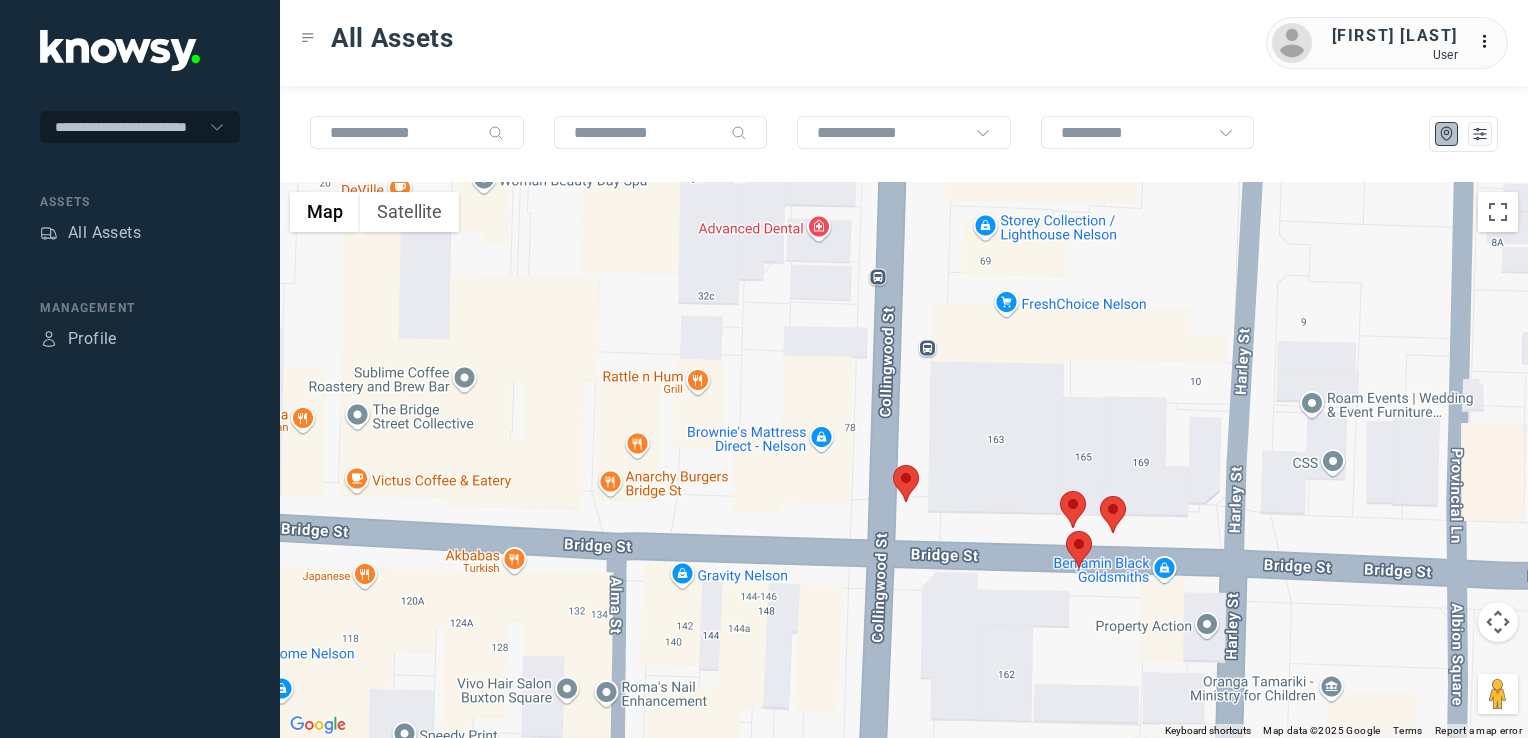 click 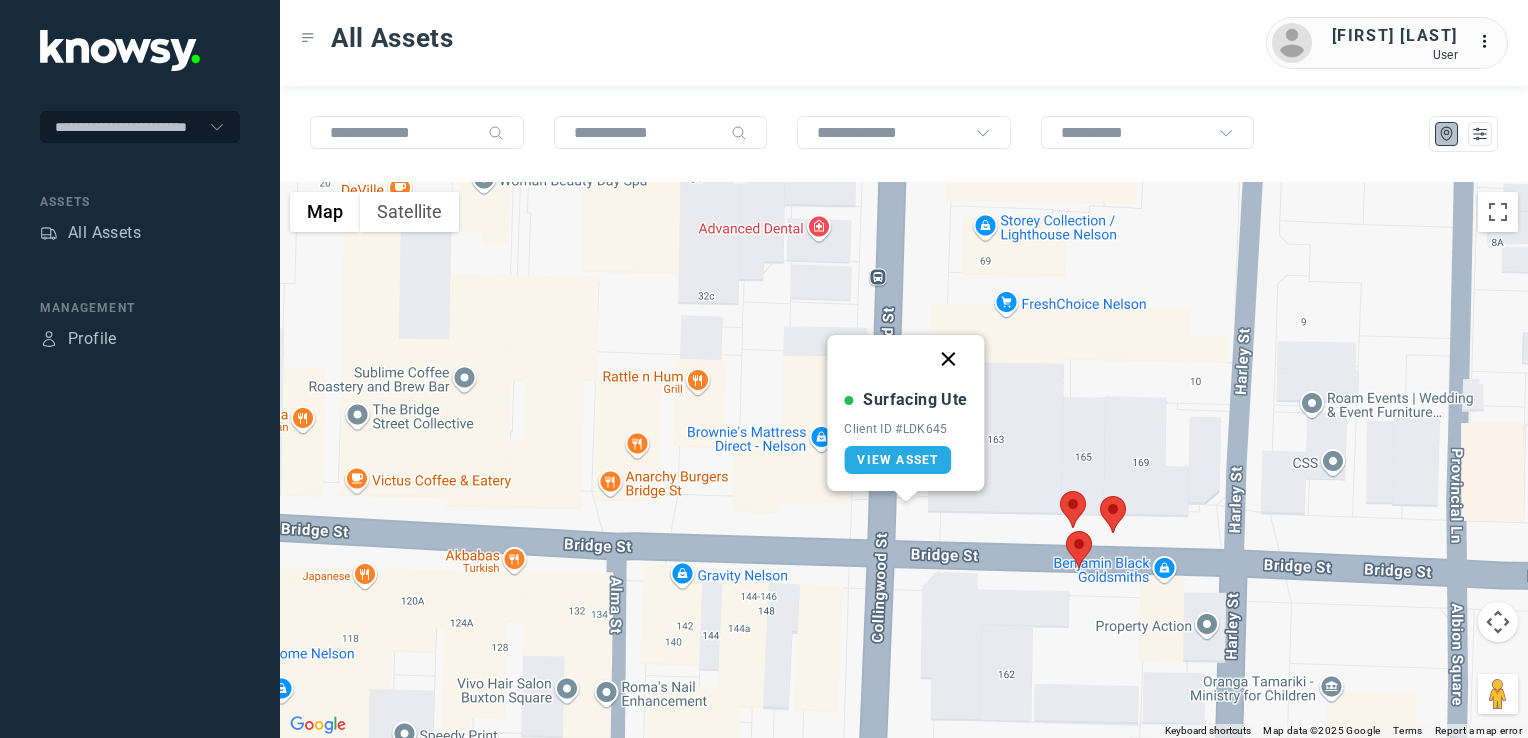 click 